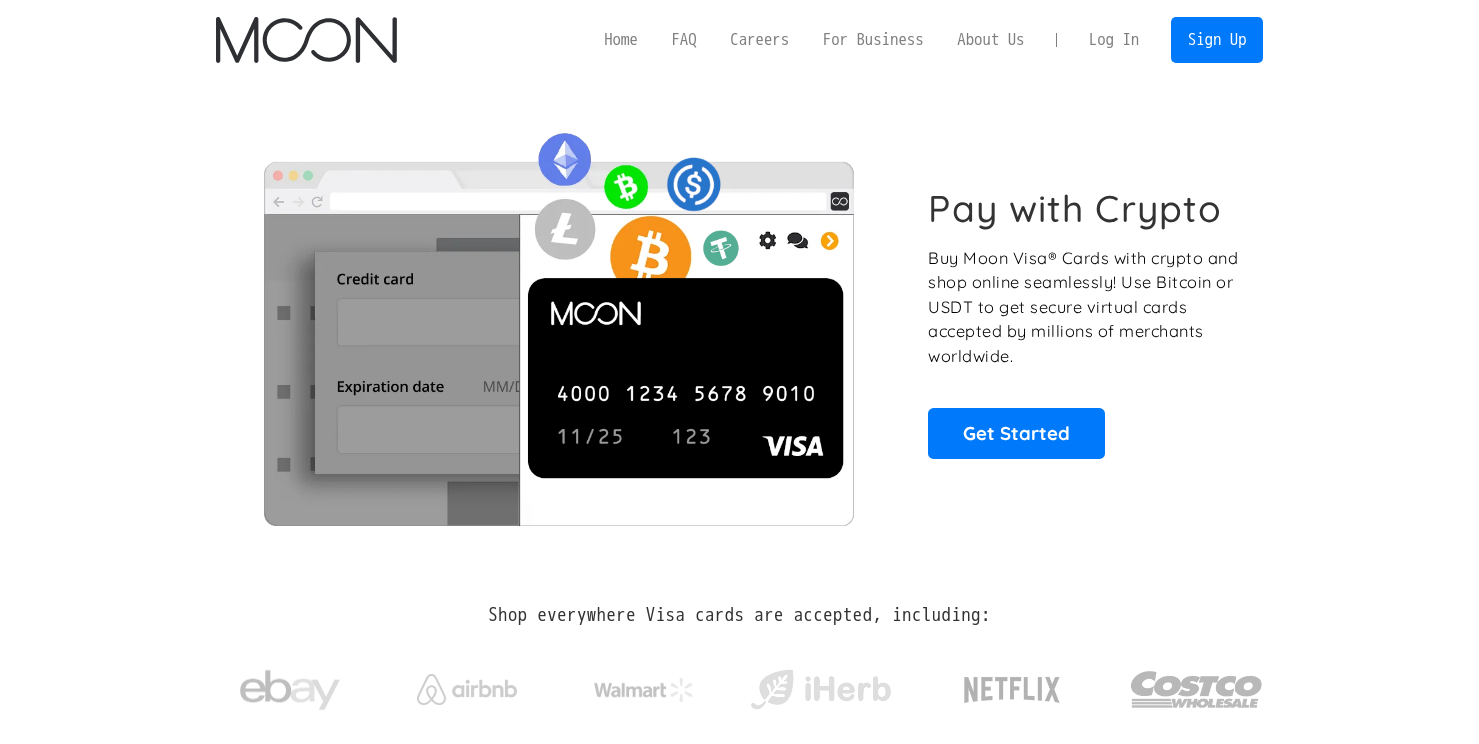 scroll, scrollTop: 0, scrollLeft: 0, axis: both 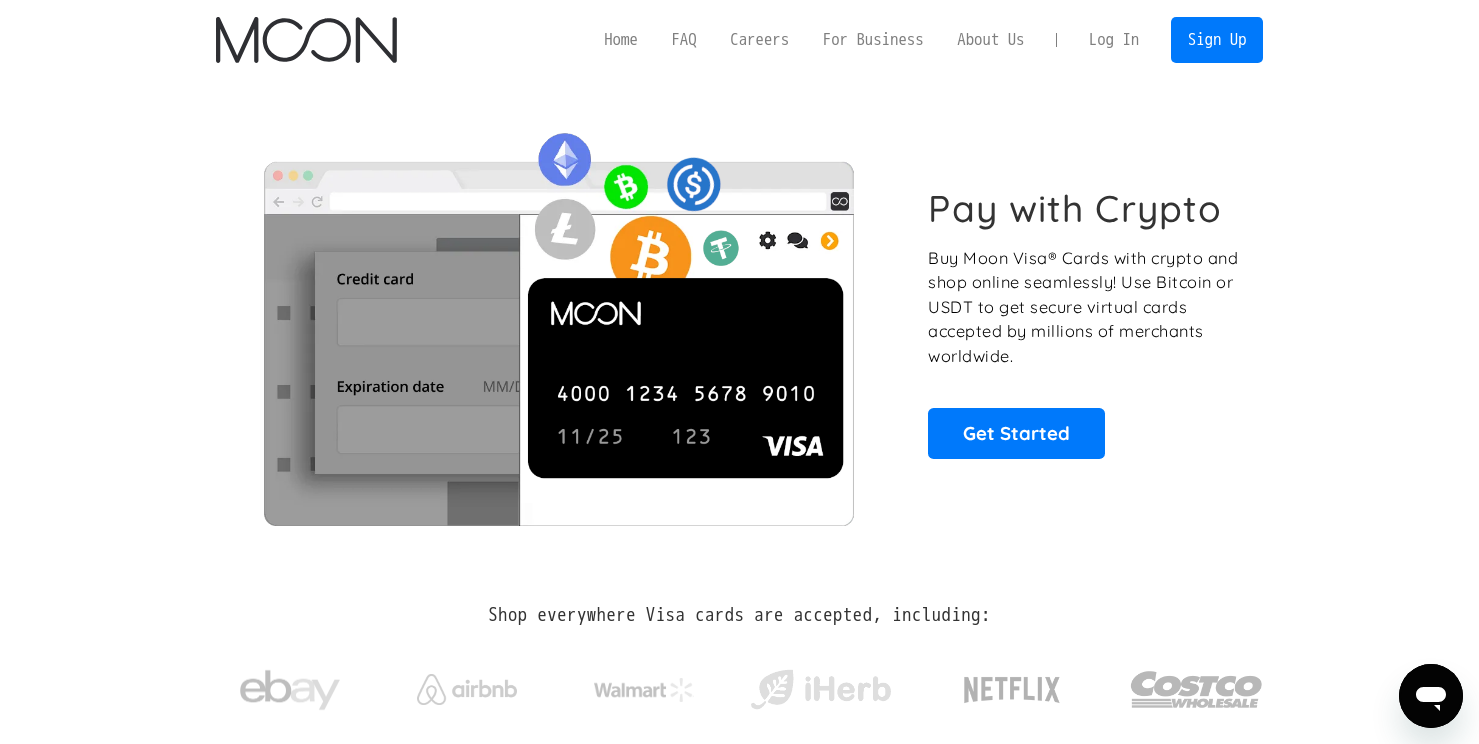 click on "Log In" at bounding box center [1114, 40] 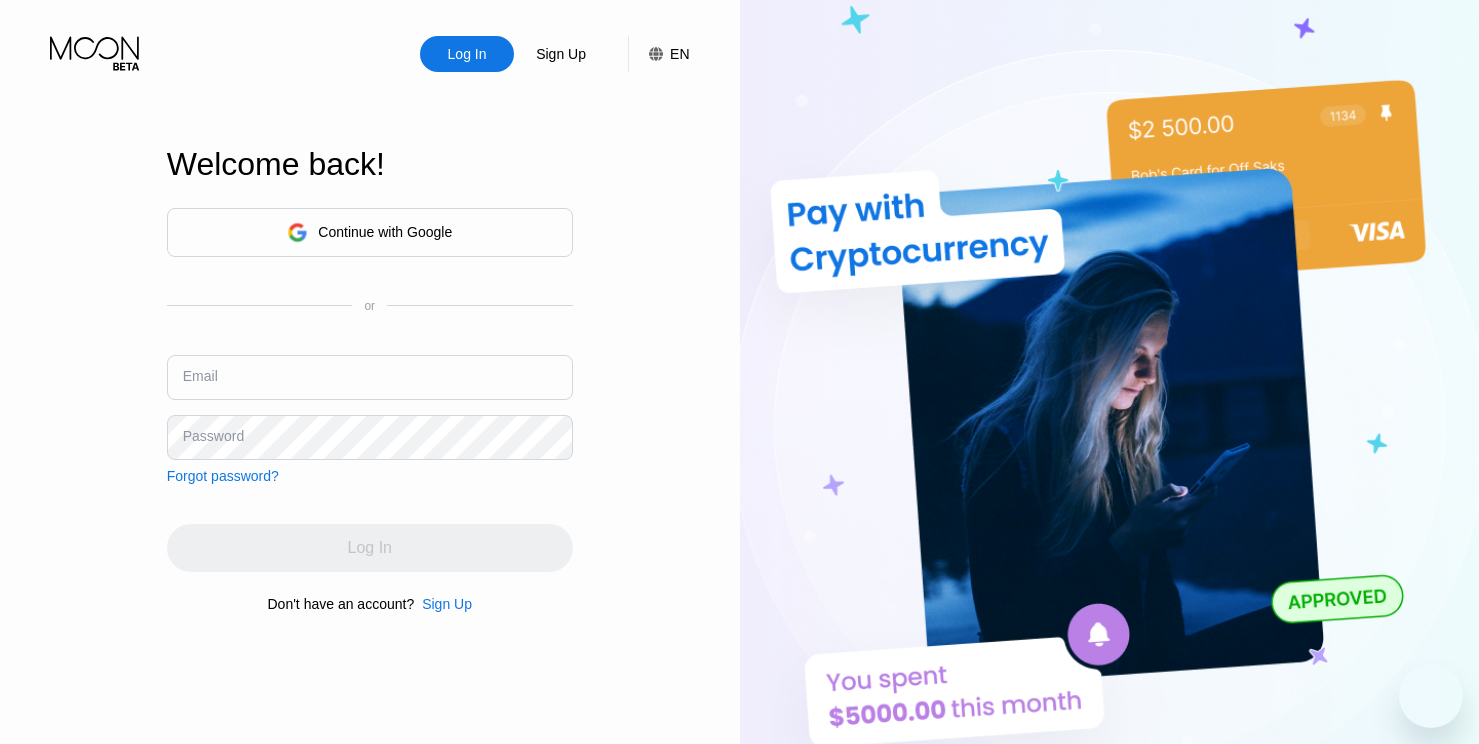 scroll, scrollTop: 0, scrollLeft: 0, axis: both 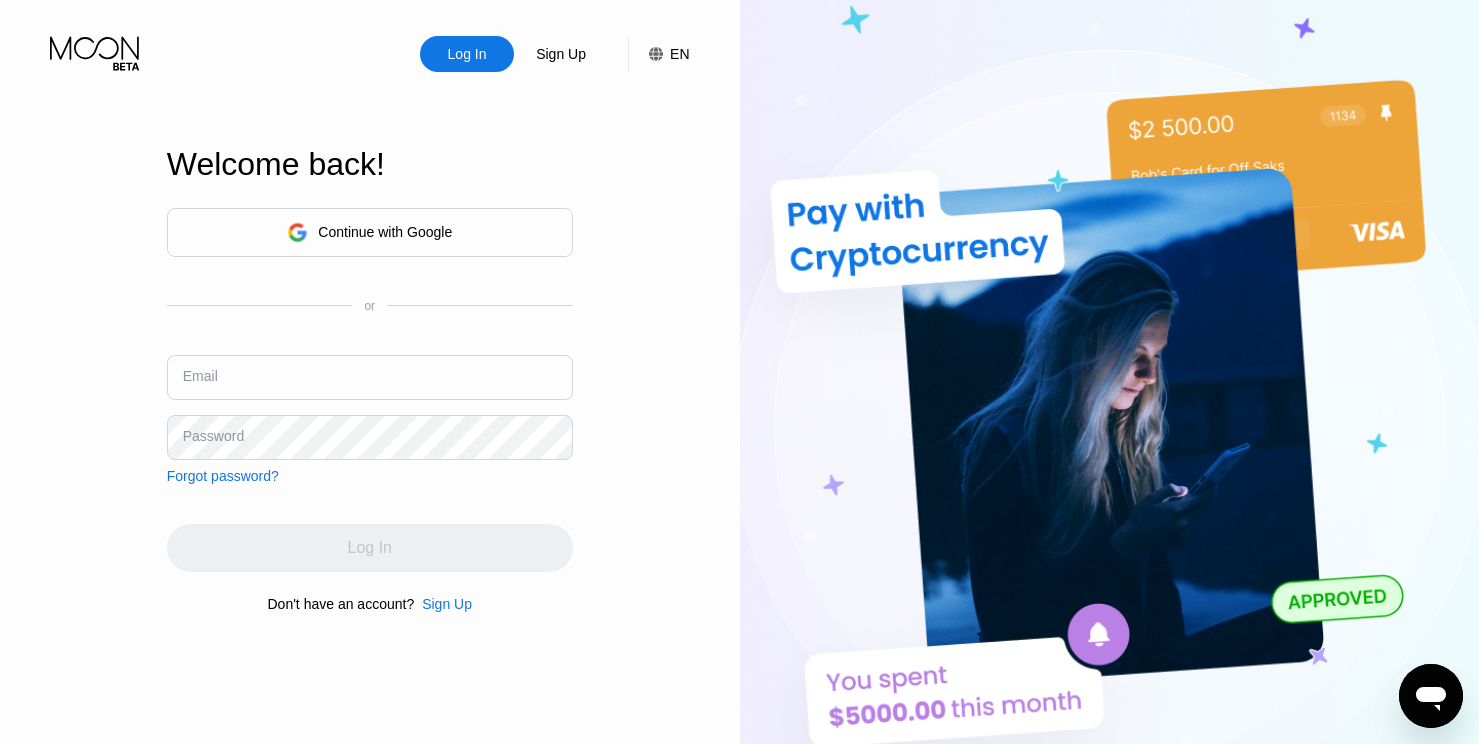 click at bounding box center (370, 377) 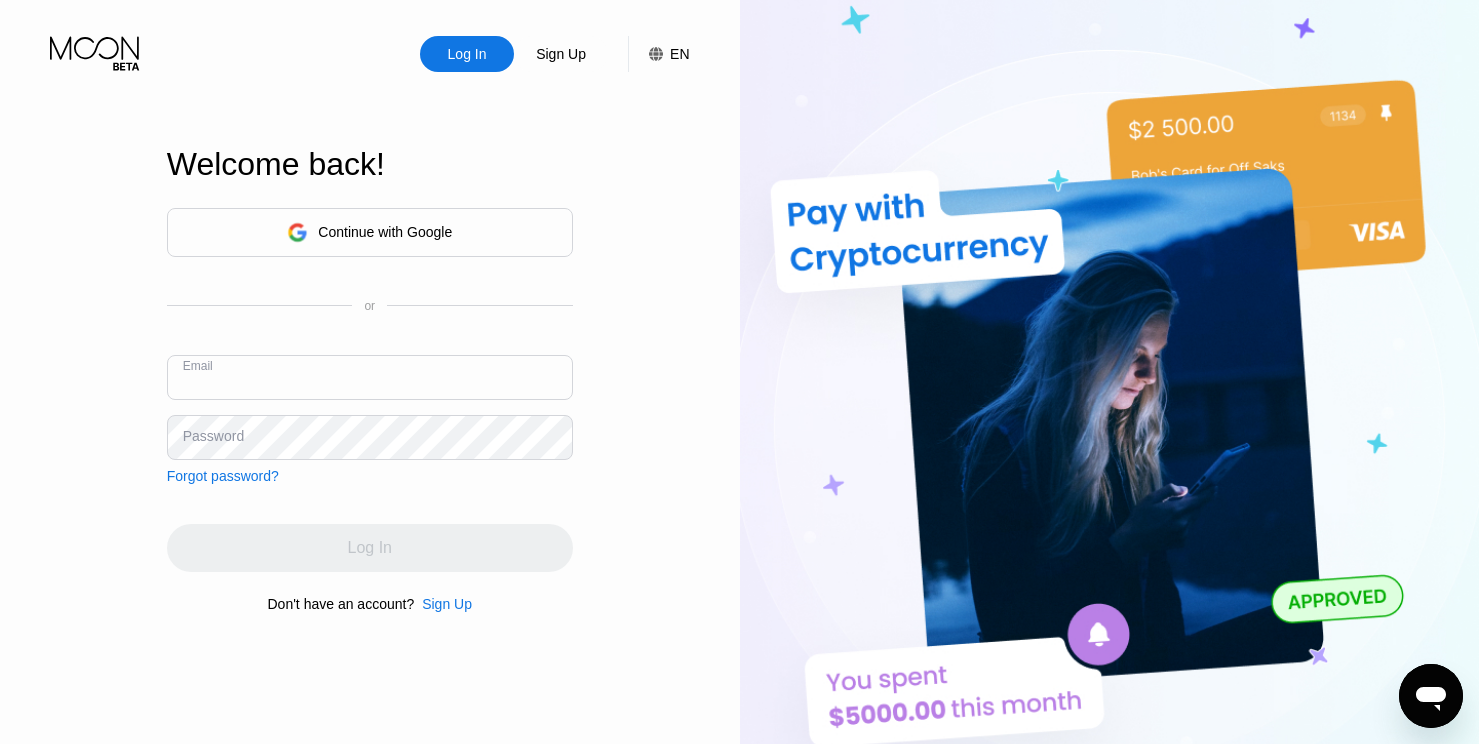 click at bounding box center (370, 377) 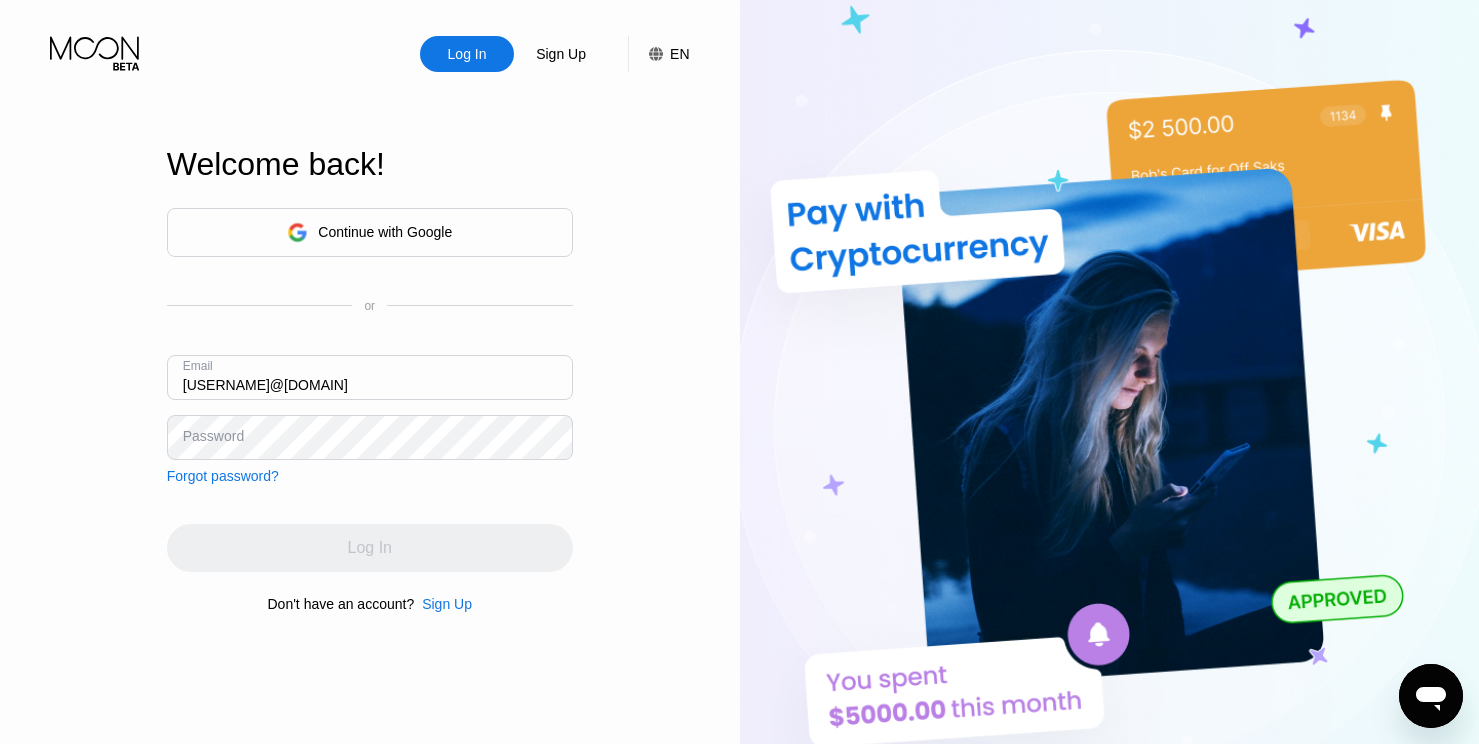 type on "[EMAIL]" 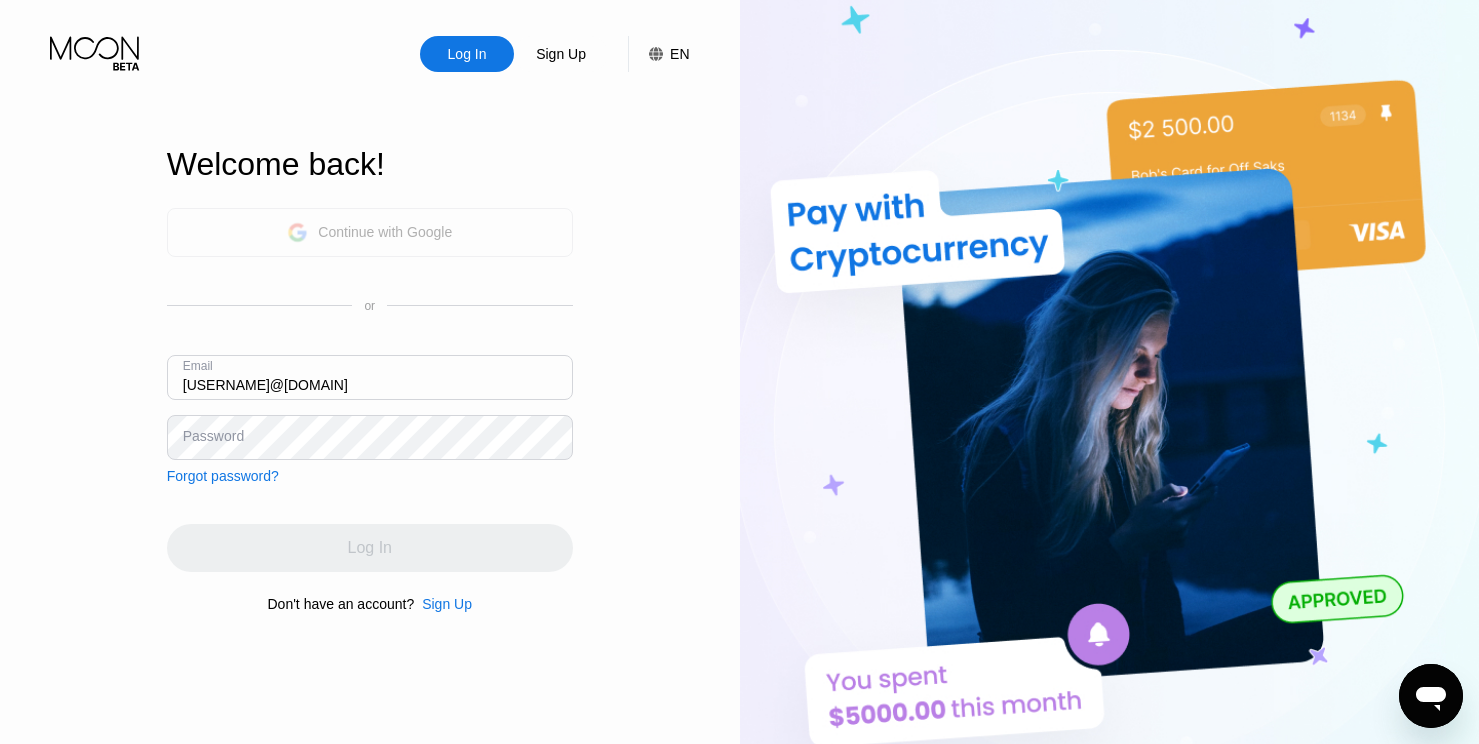 click on "Continue with Google" at bounding box center [369, 232] 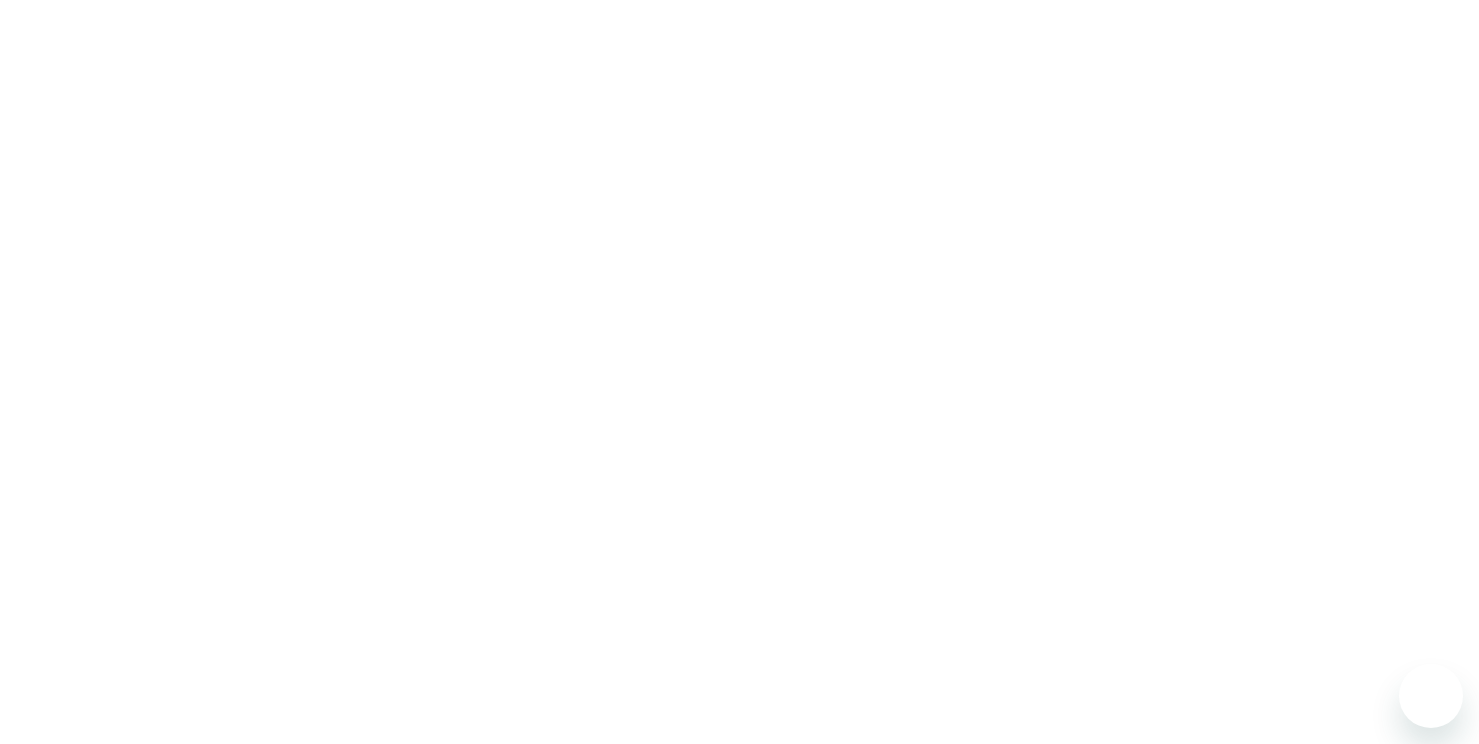 scroll, scrollTop: 0, scrollLeft: 0, axis: both 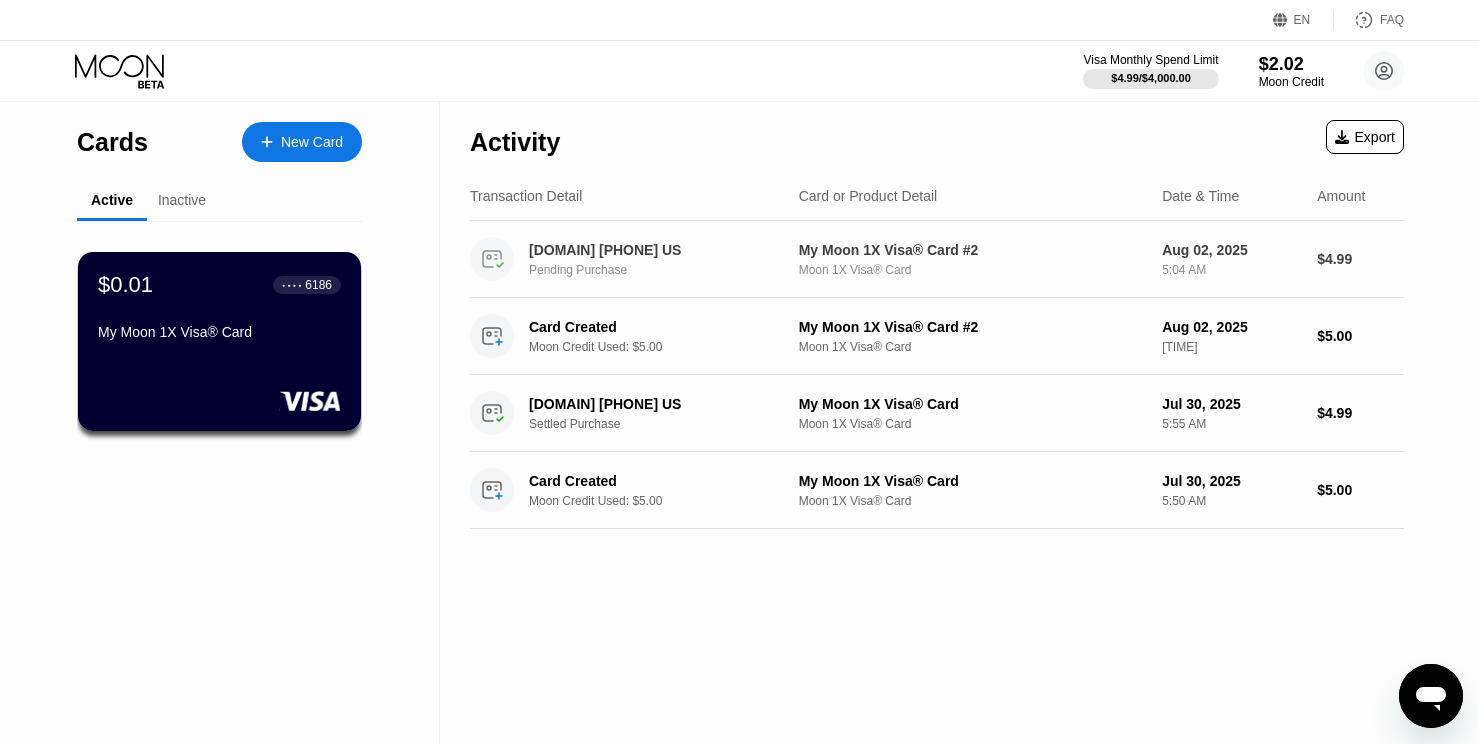 click on "[DOMAIN]              [PHONE]  US Pending Purchase My Moon 1X Visa® Card #2 Moon 1X Visa® Card [DATE] [TIME] $4.99" at bounding box center [937, 259] 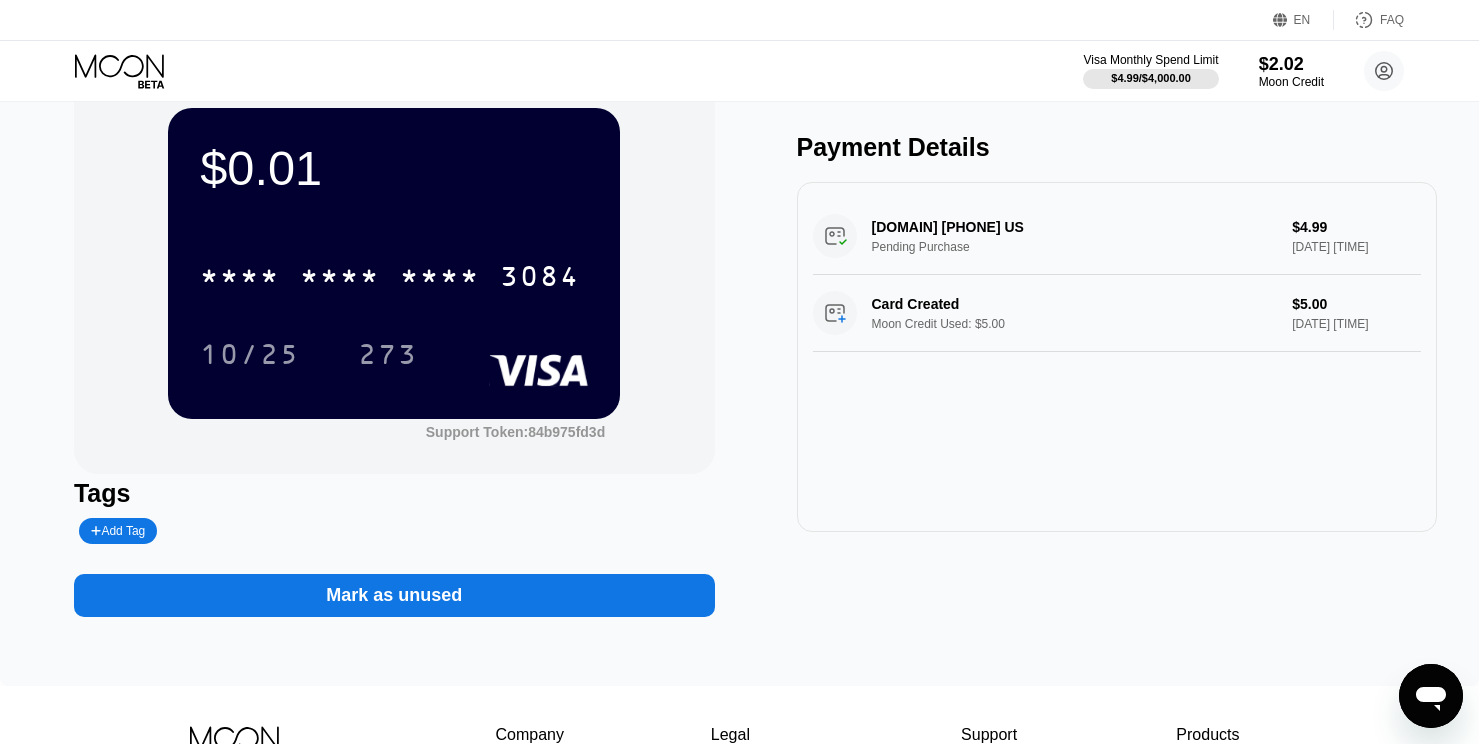 scroll, scrollTop: 60, scrollLeft: 0, axis: vertical 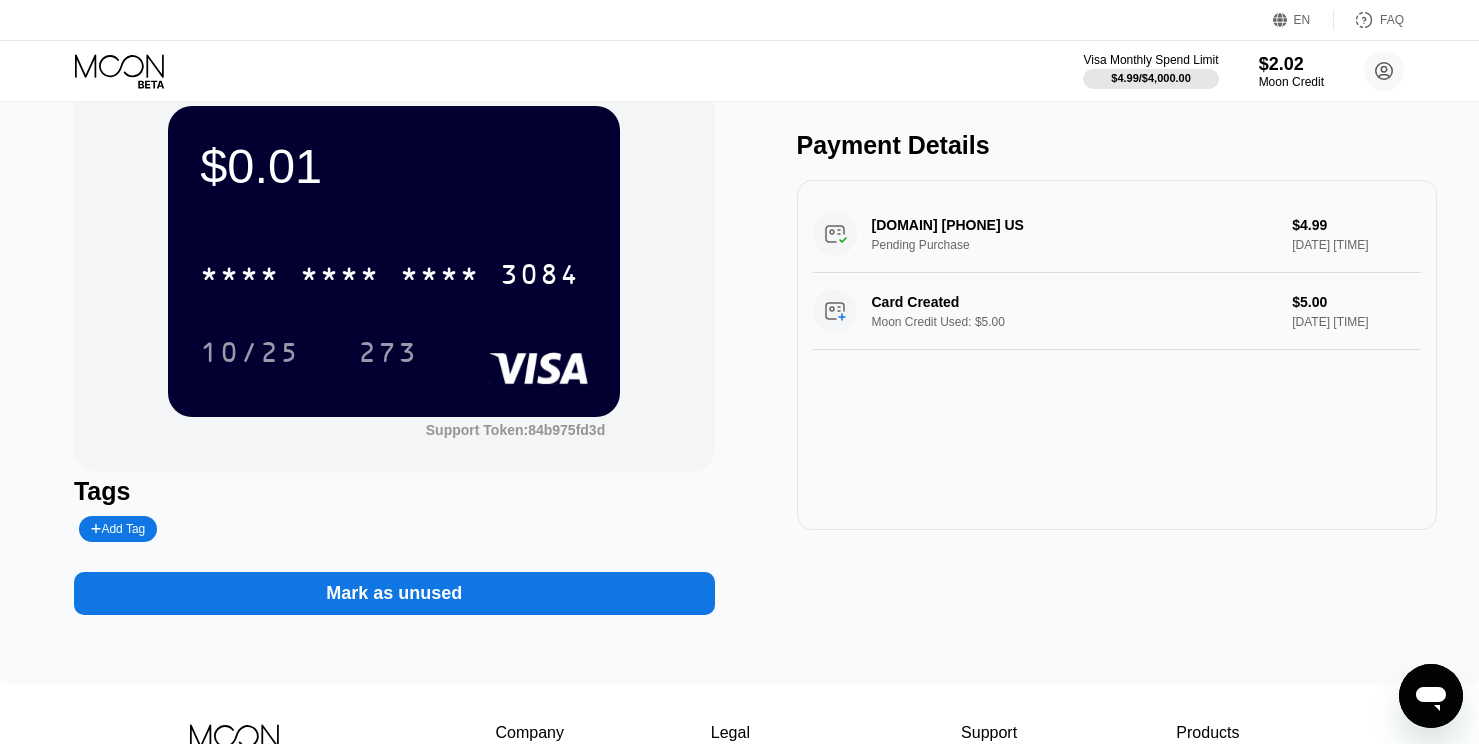 click on "Mark as unused" at bounding box center [394, 593] 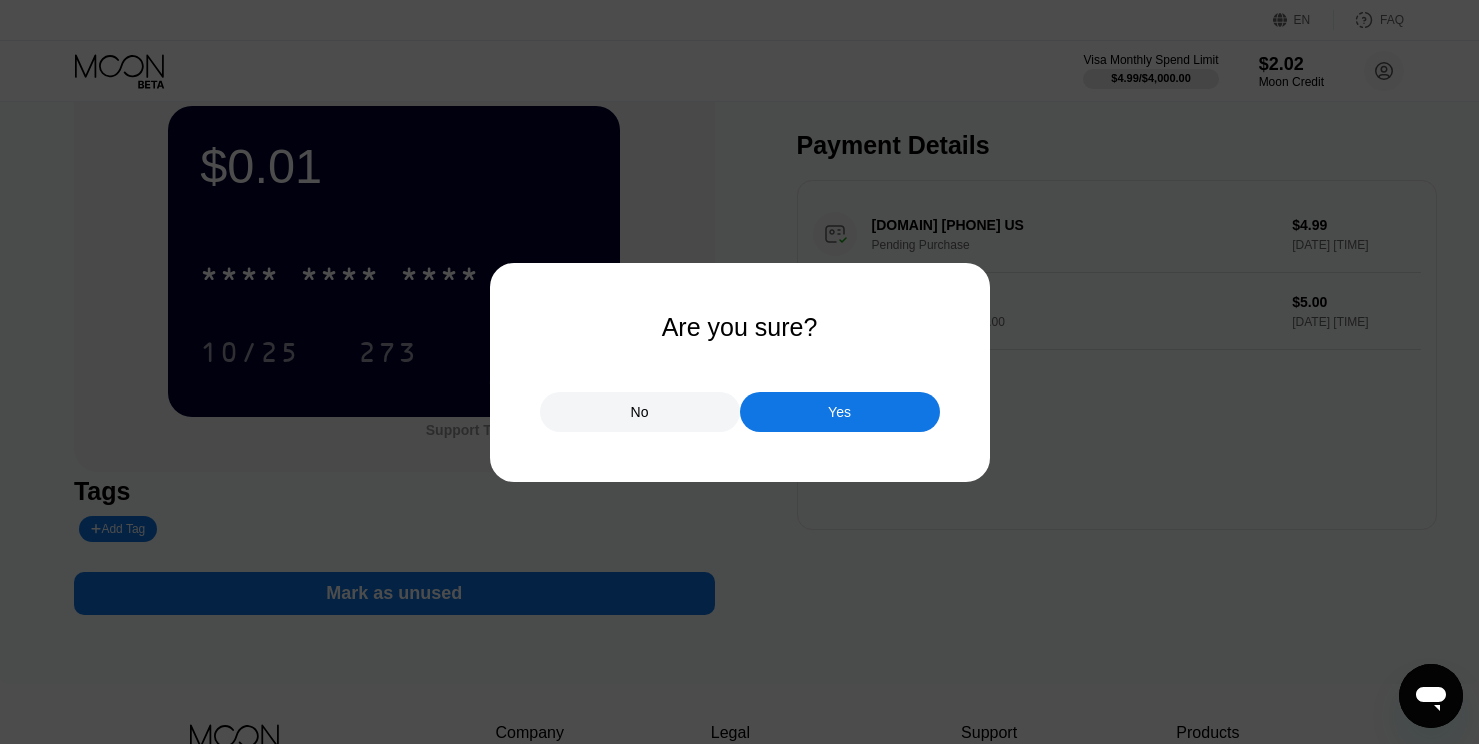 click on "Yes" at bounding box center [840, 412] 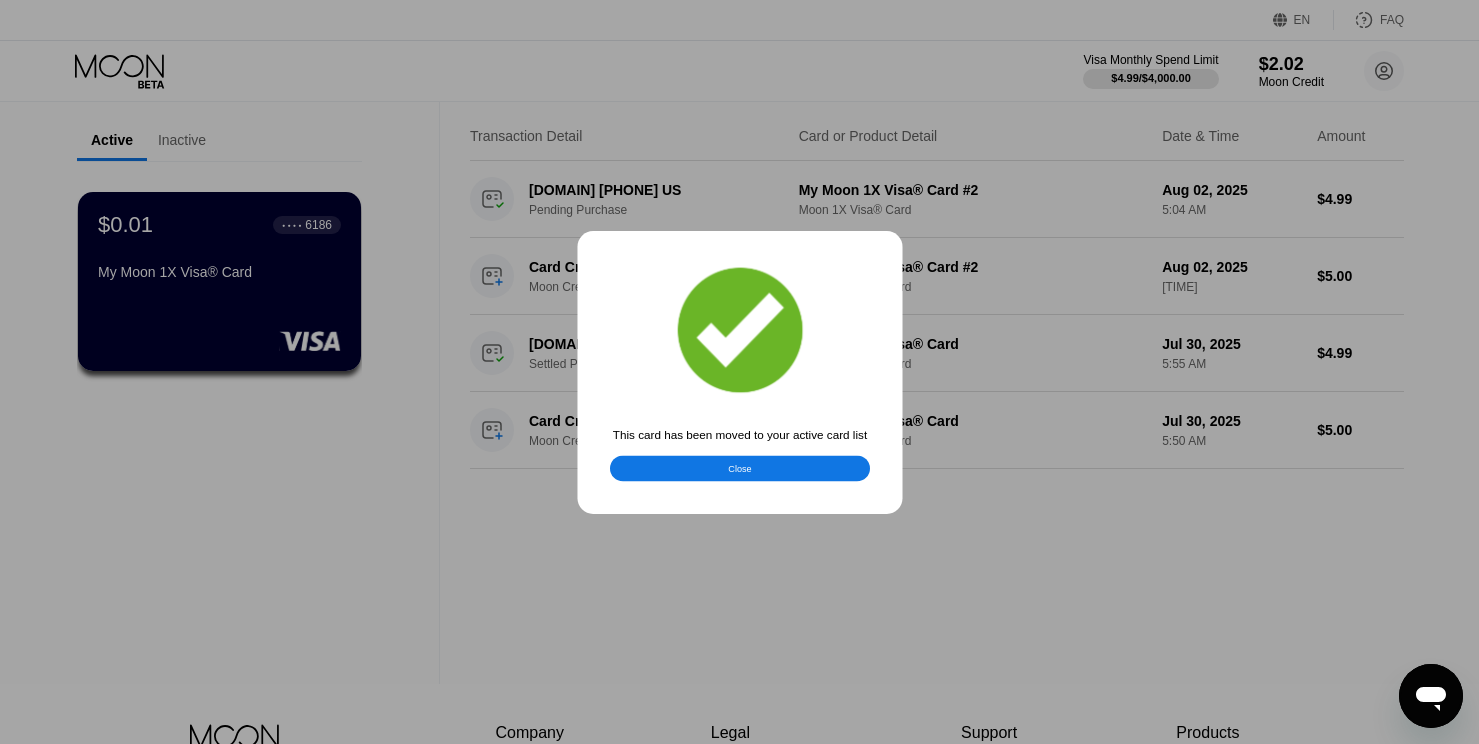 scroll, scrollTop: 0, scrollLeft: 0, axis: both 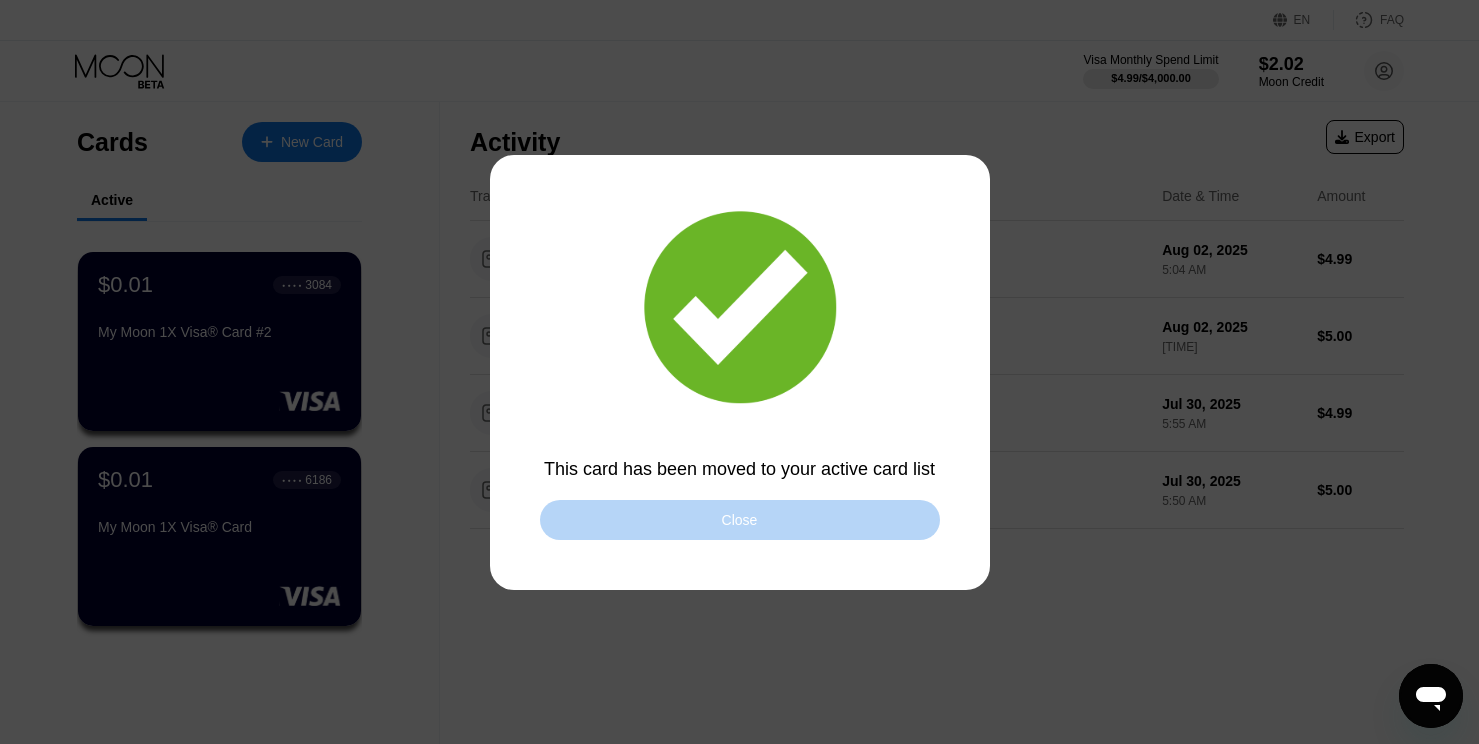 click on "Close" at bounding box center [740, 520] 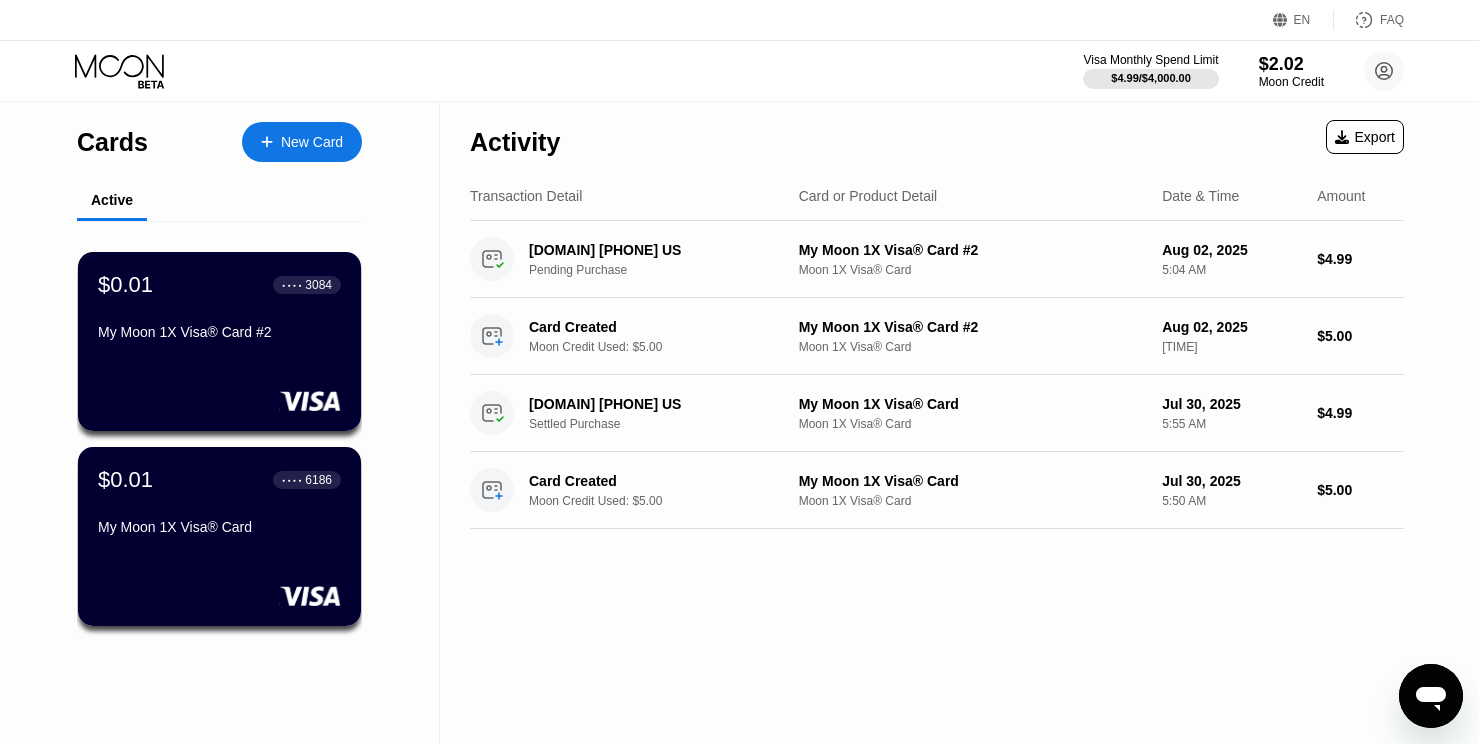click 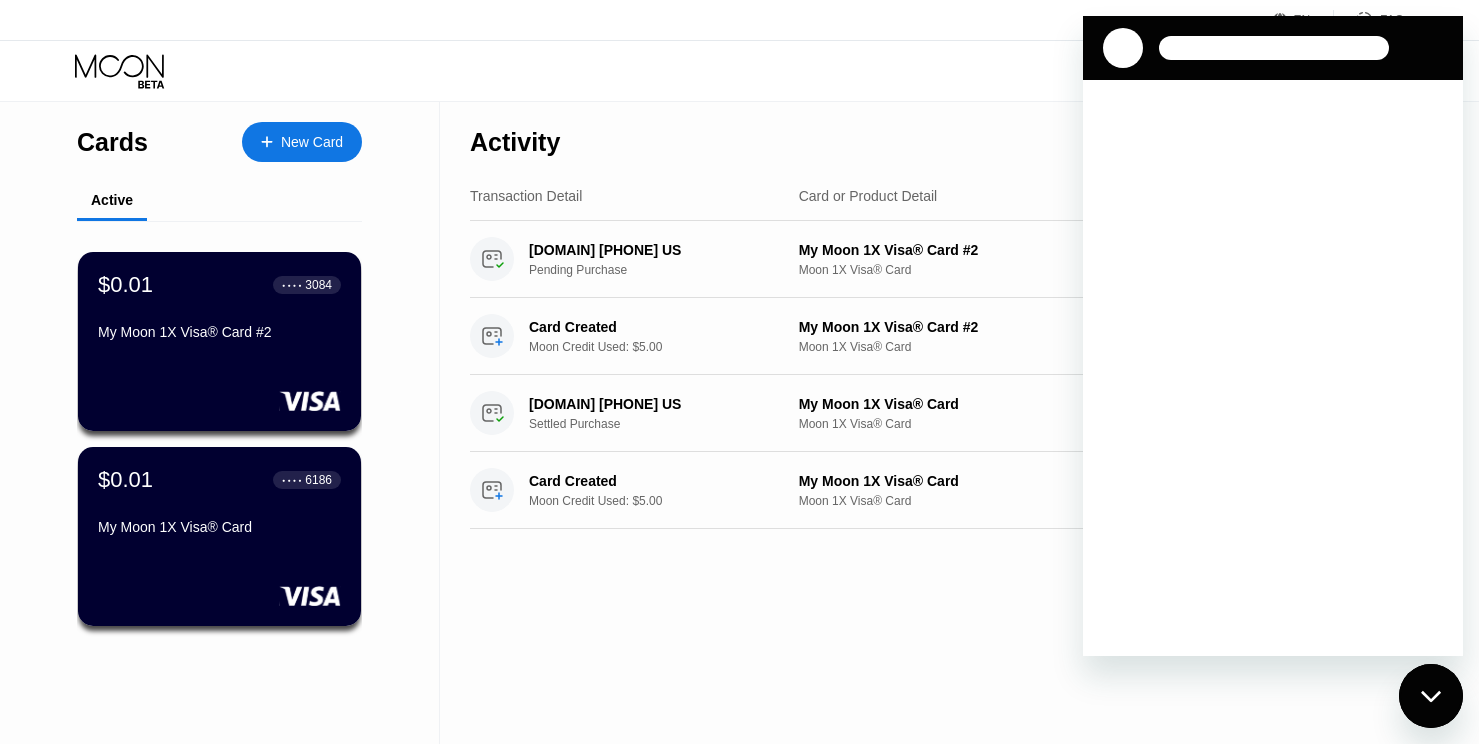 scroll, scrollTop: 0, scrollLeft: 0, axis: both 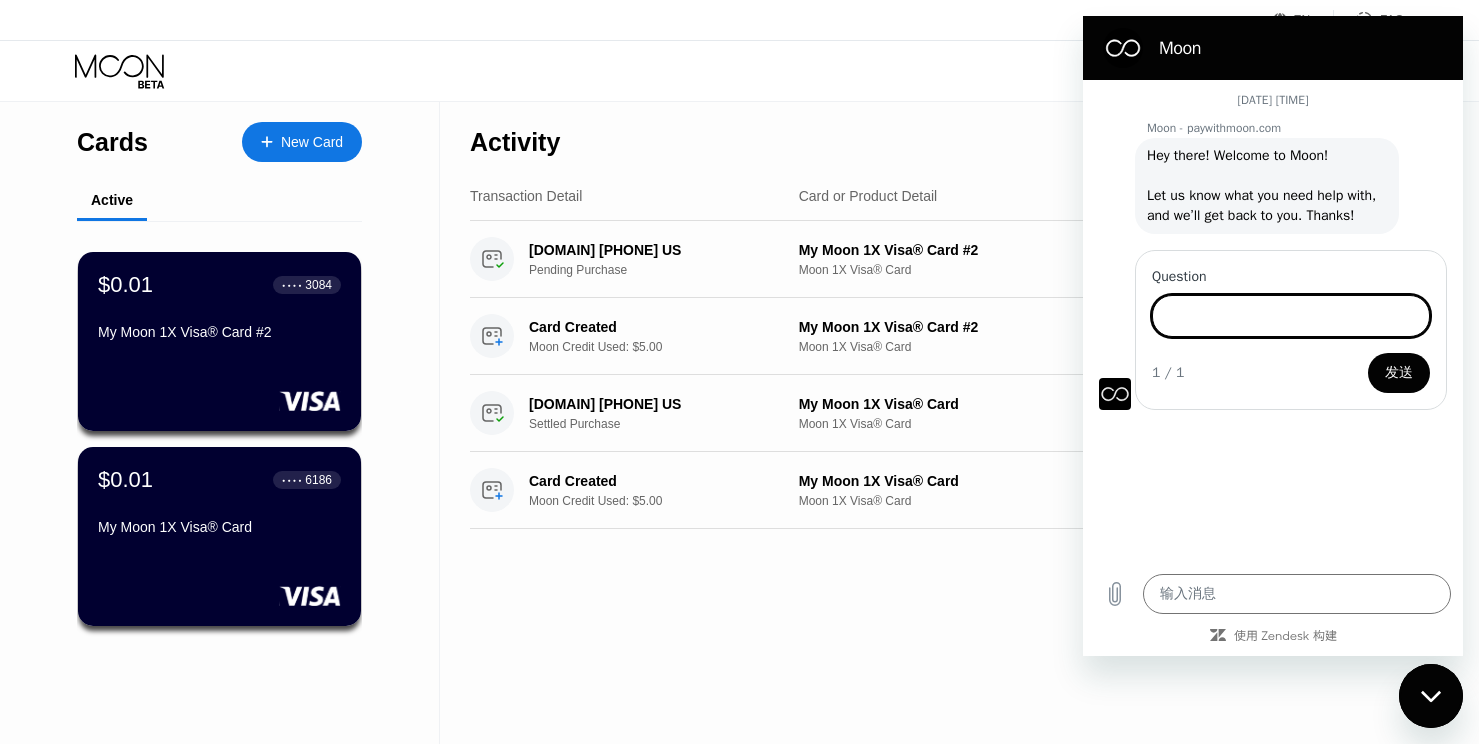click on "Question" at bounding box center [1291, 316] 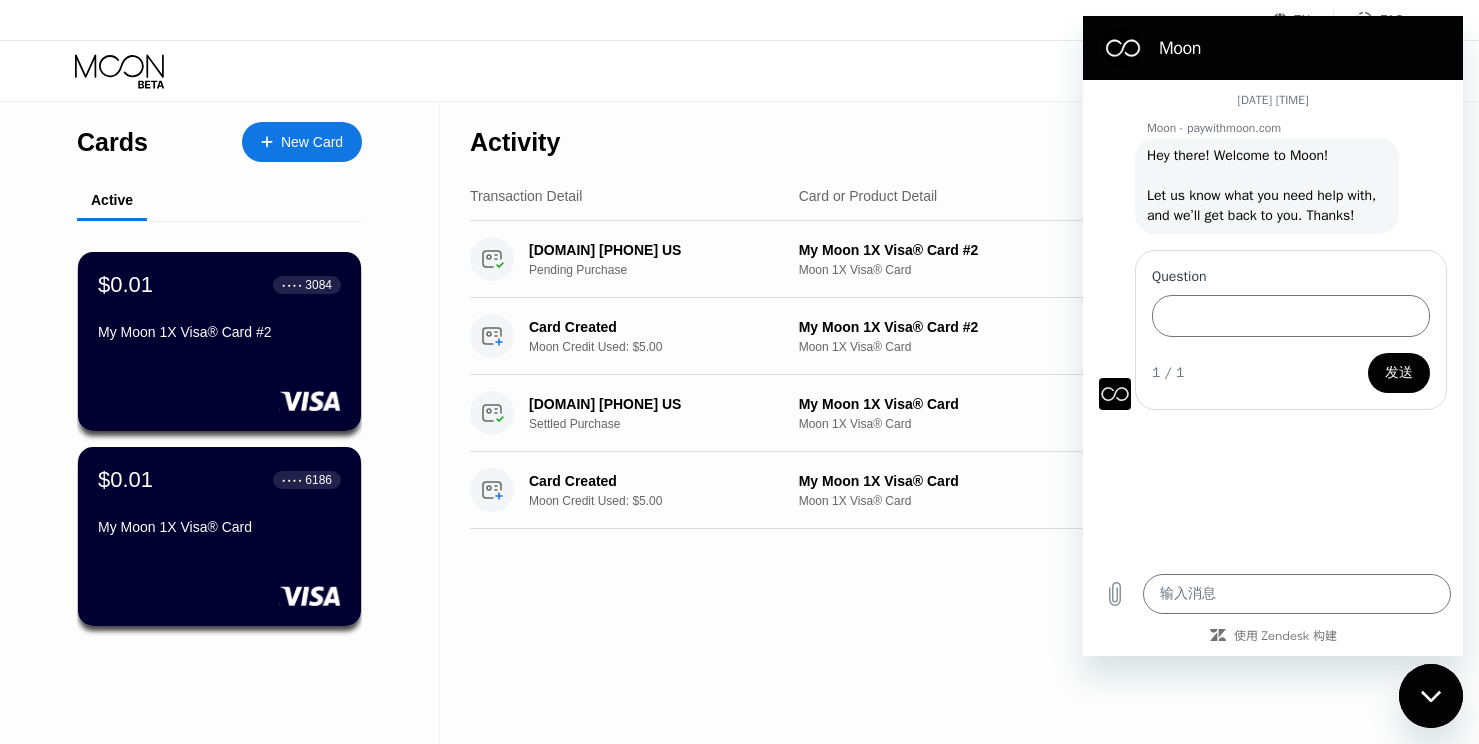 click on "Visa Monthly Spend Limit $4.99 / $4,000.00 $2.02 Moon Credit [FIRST] [LAST] [EMAIL]  Home Settings Support Careers About Us Log out Privacy policy Terms" at bounding box center [739, 71] 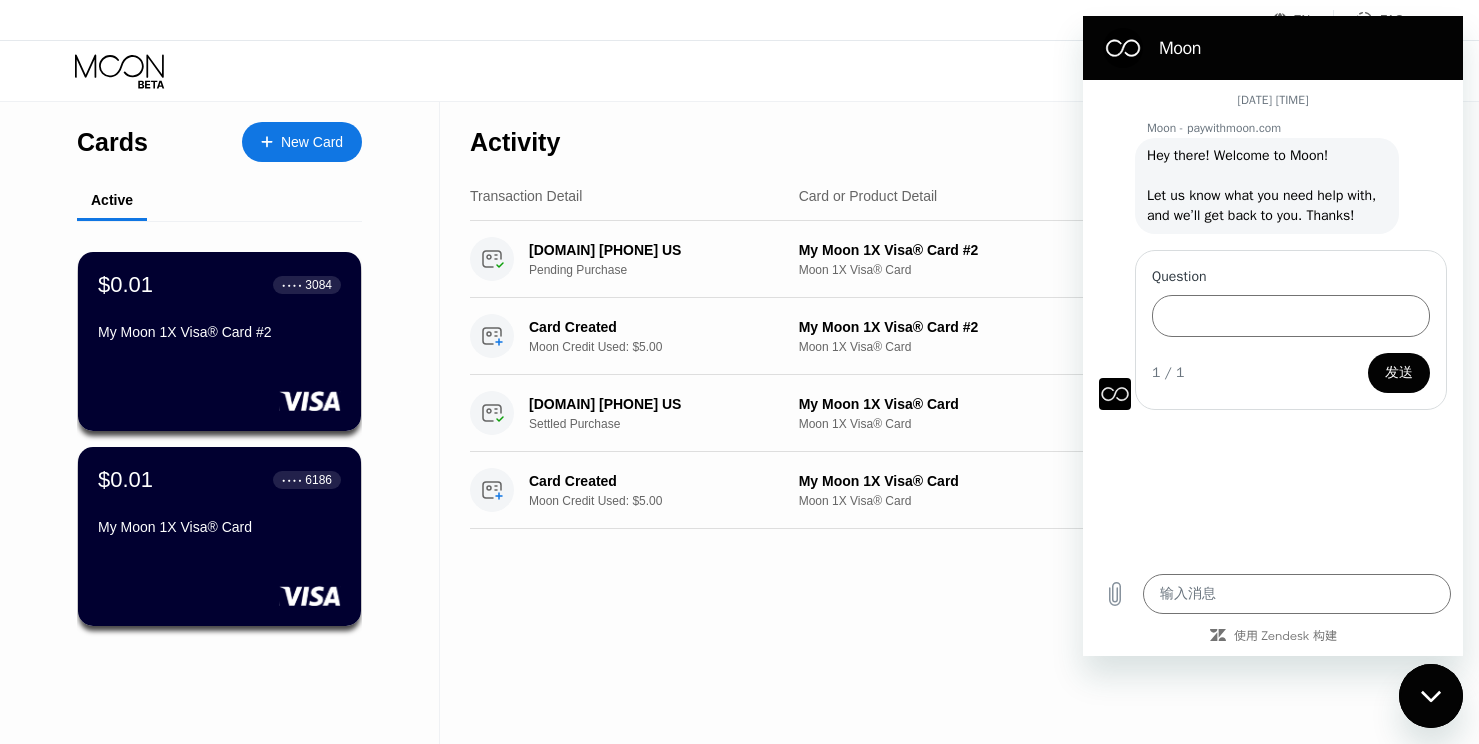 click at bounding box center (1431, 696) 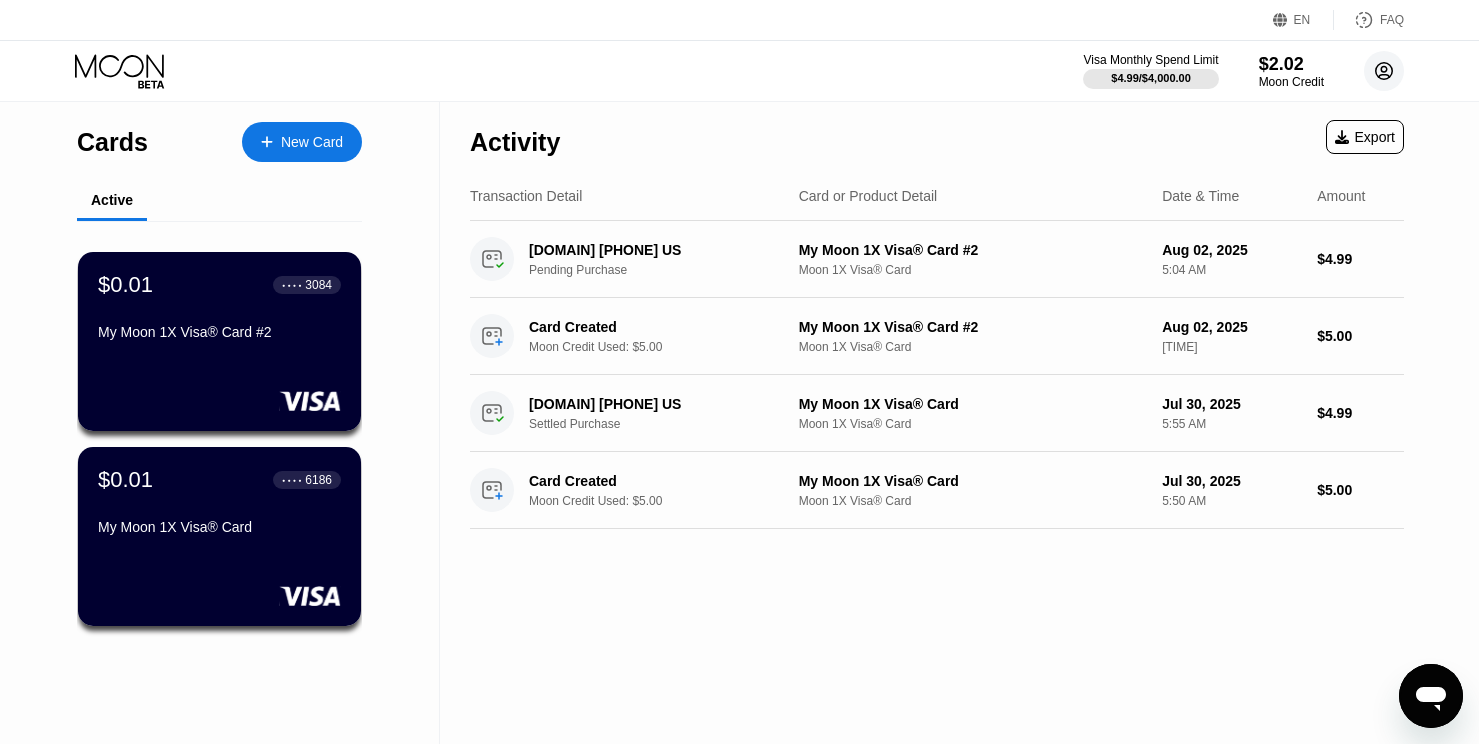 click 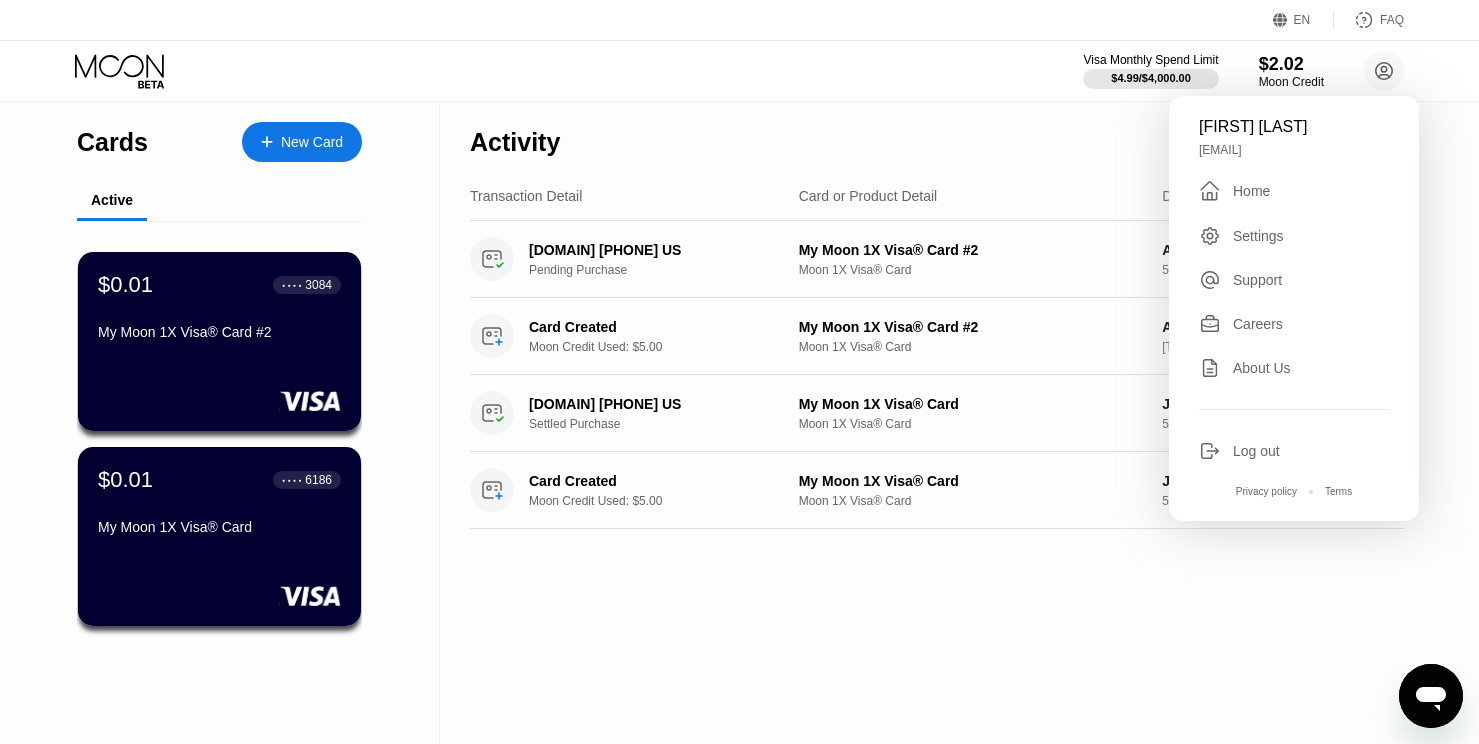click on "Activity Export" at bounding box center (937, 137) 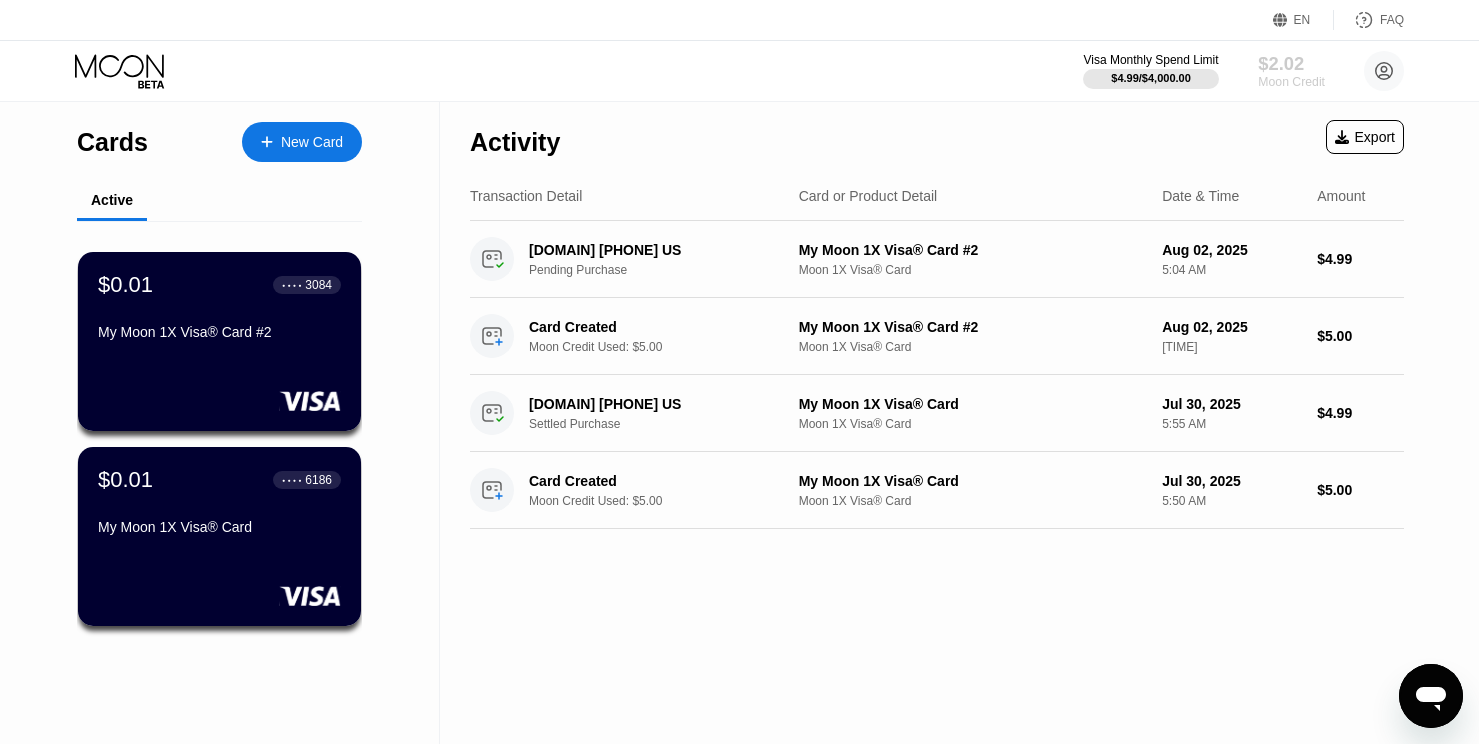 click on "Moon Credit" at bounding box center [1291, 82] 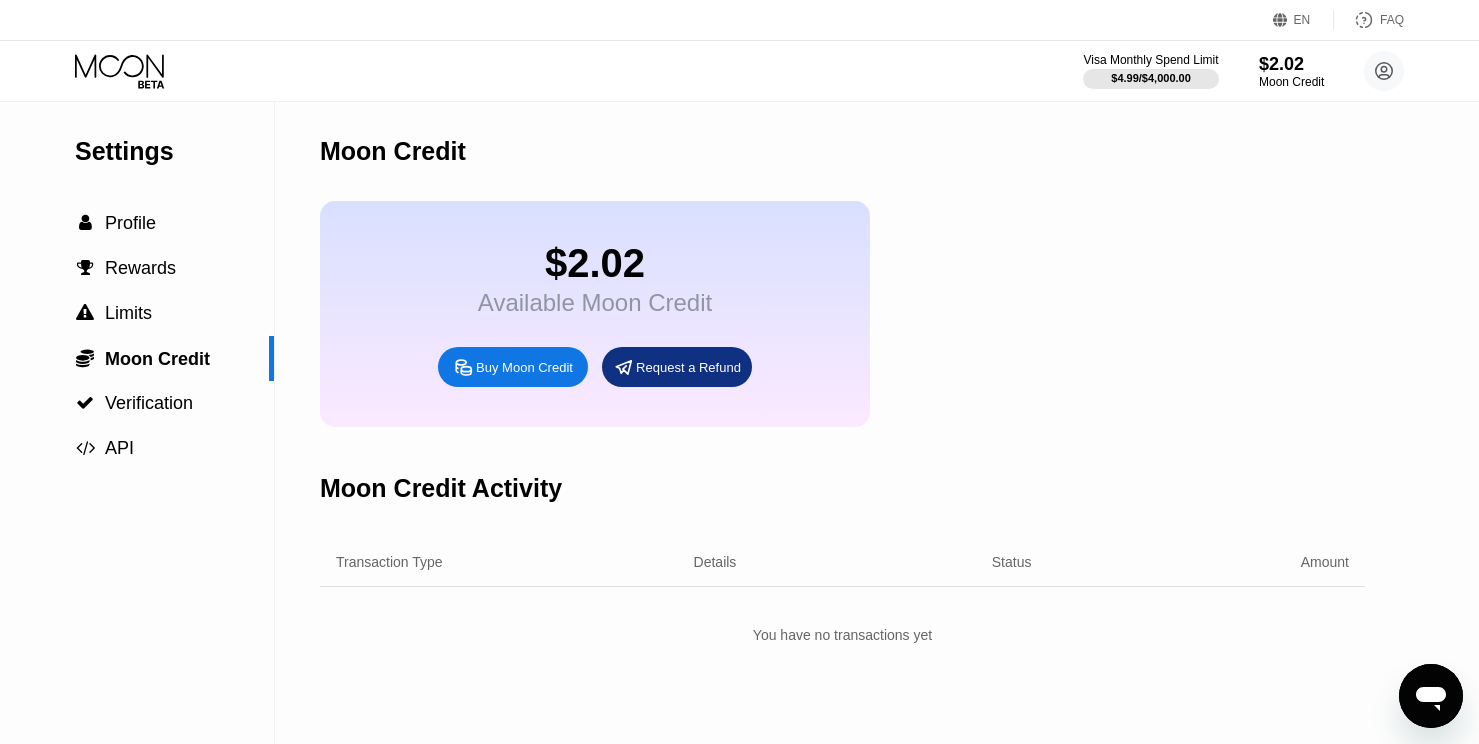 click on "Buy Moon Credit" at bounding box center [513, 367] 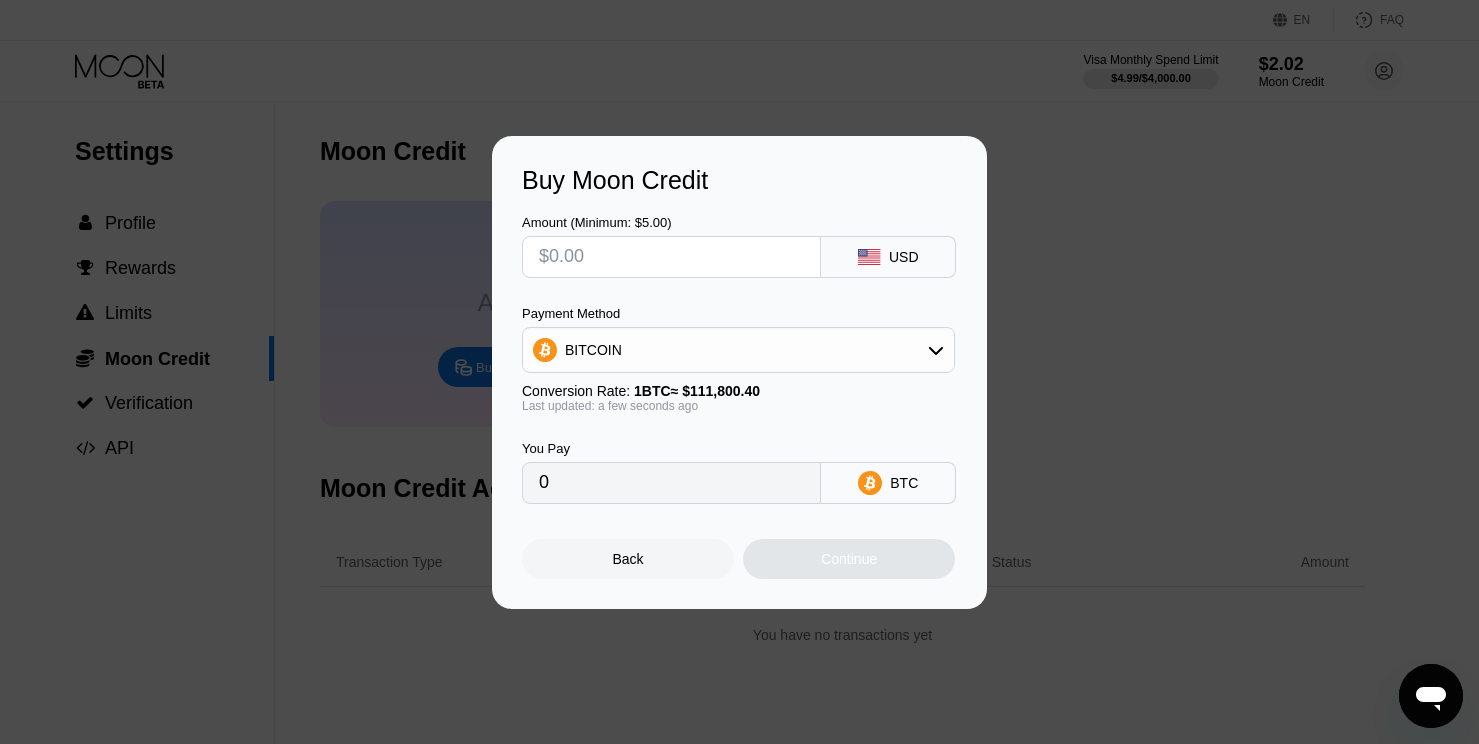 click at bounding box center [671, 257] 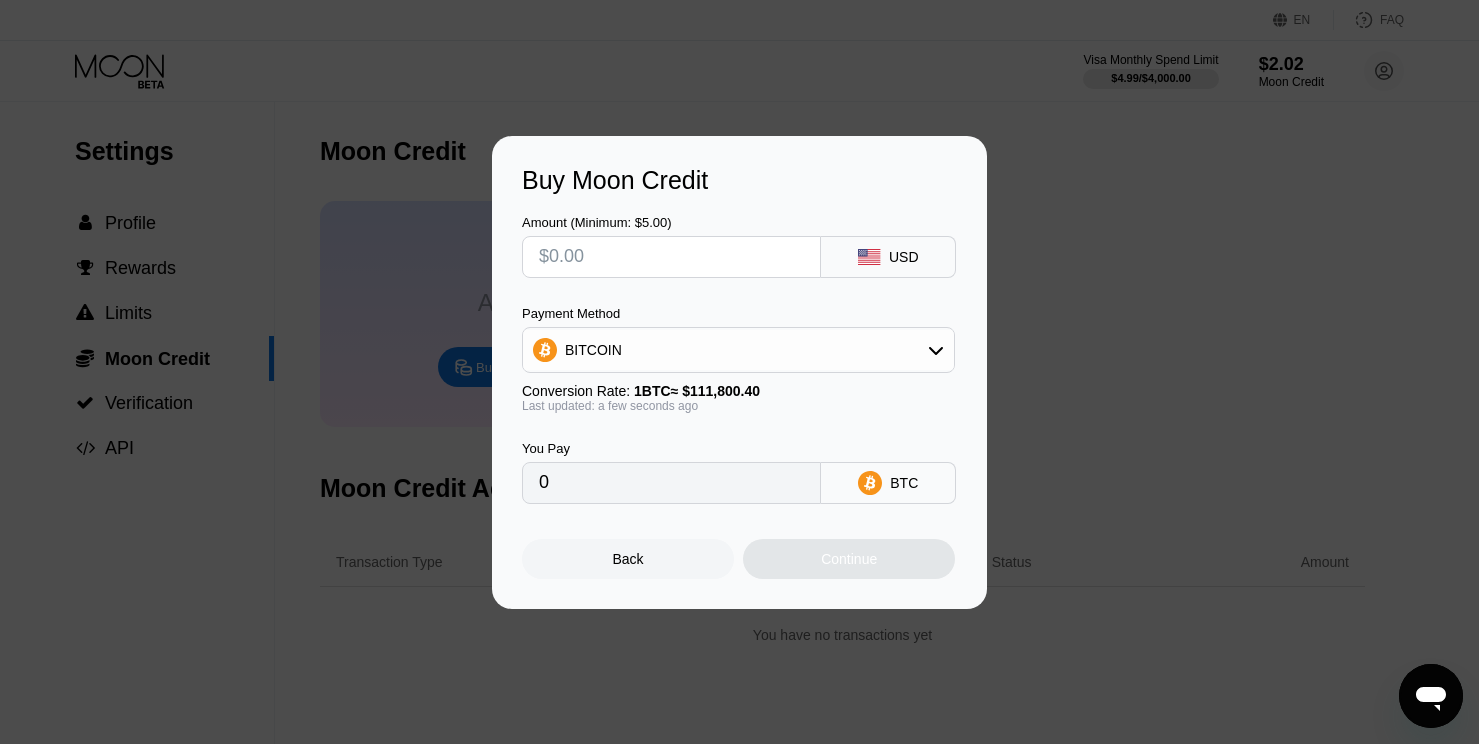 type on "$2" 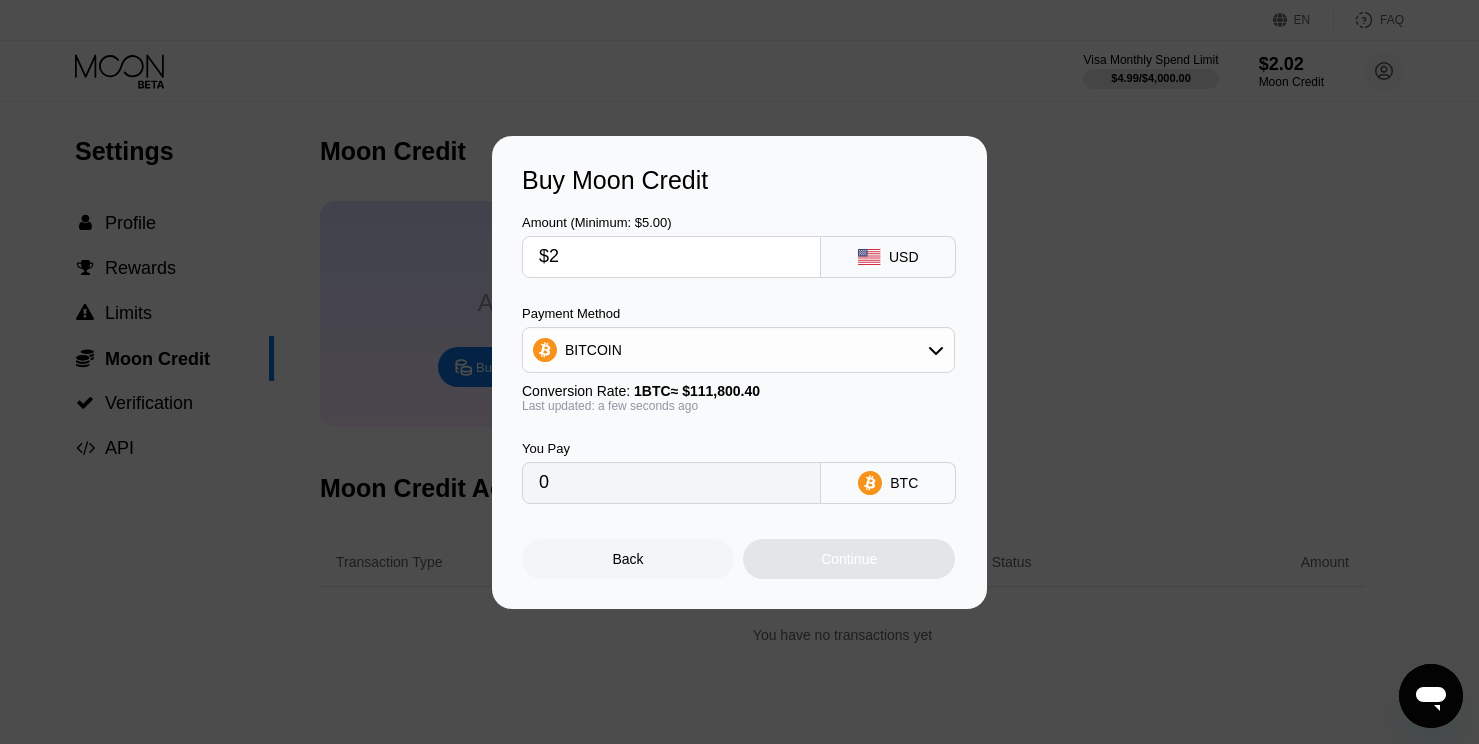 type on "0.00001789" 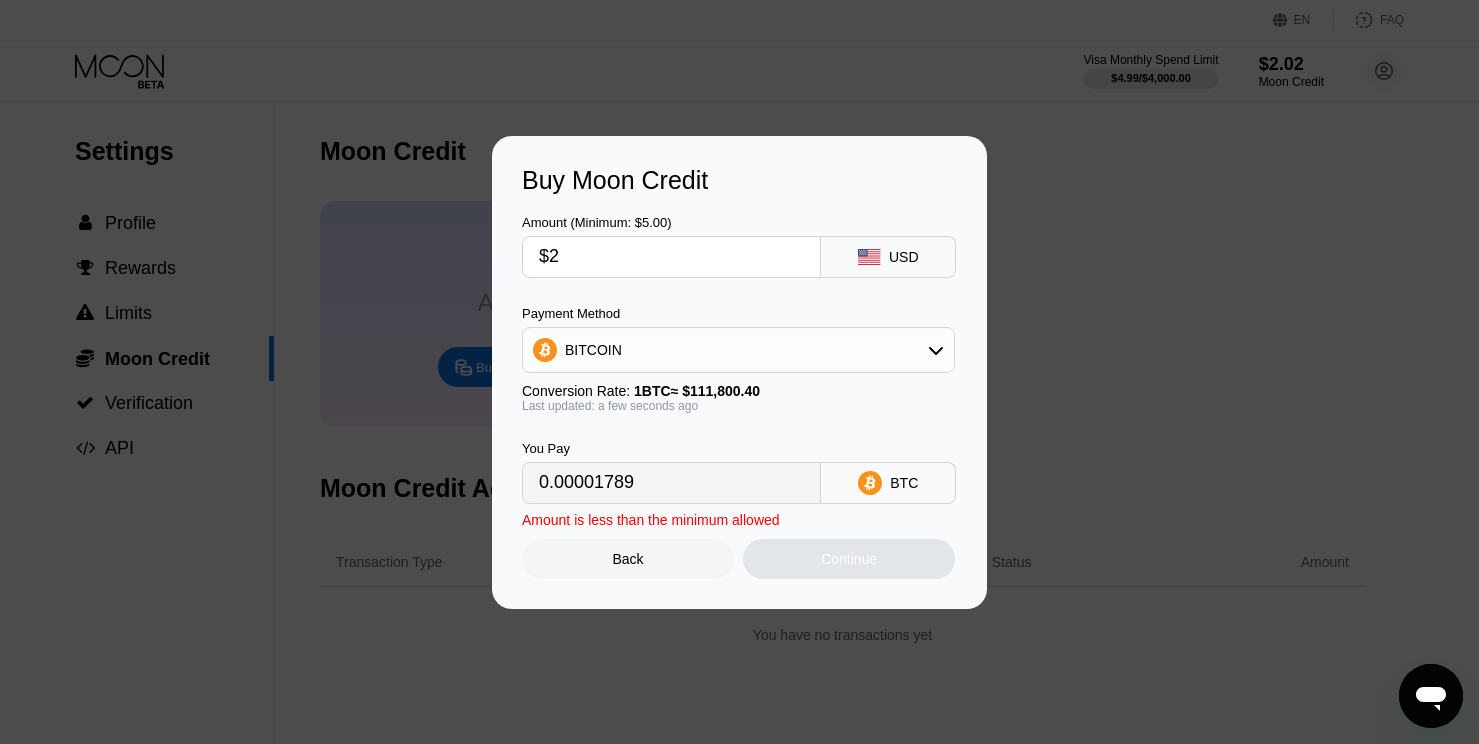 type on "$20" 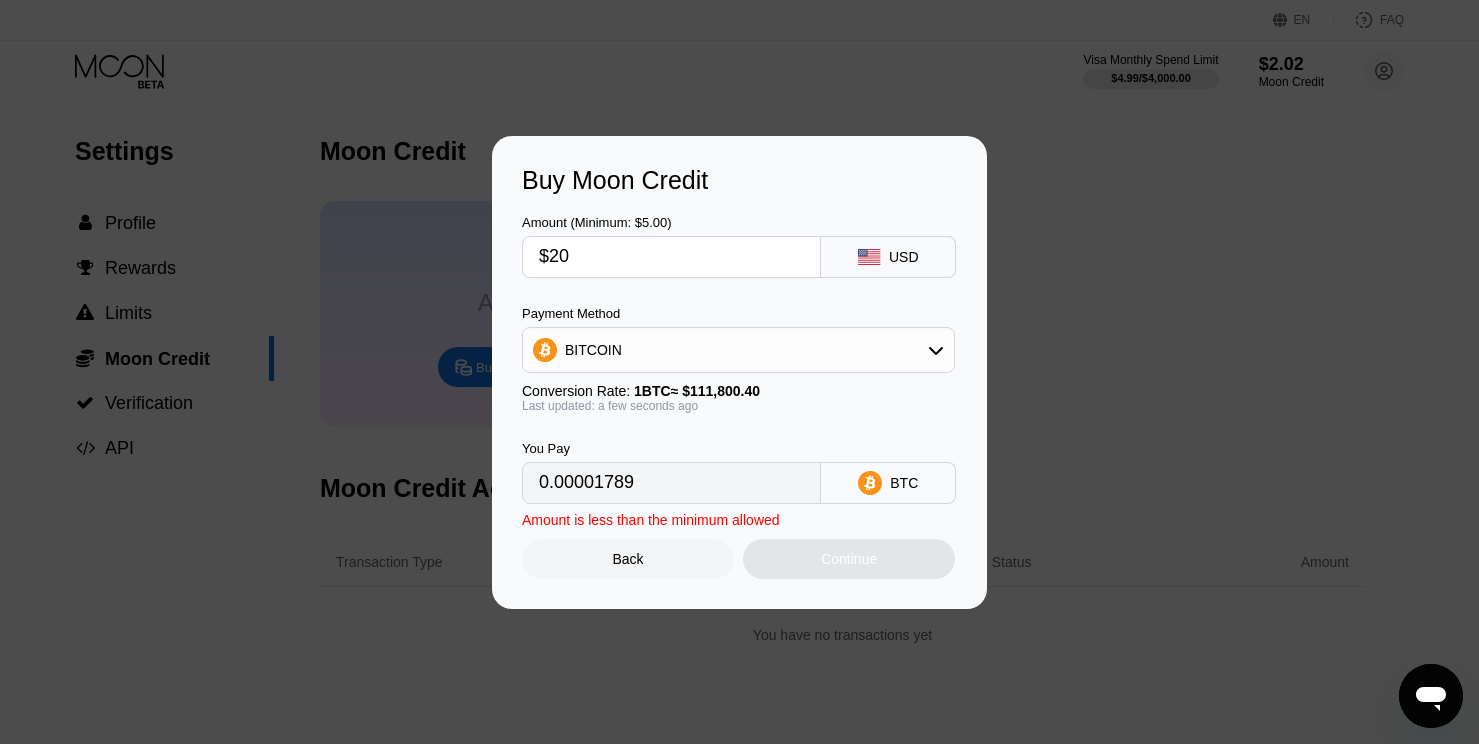 type on "0.00017890" 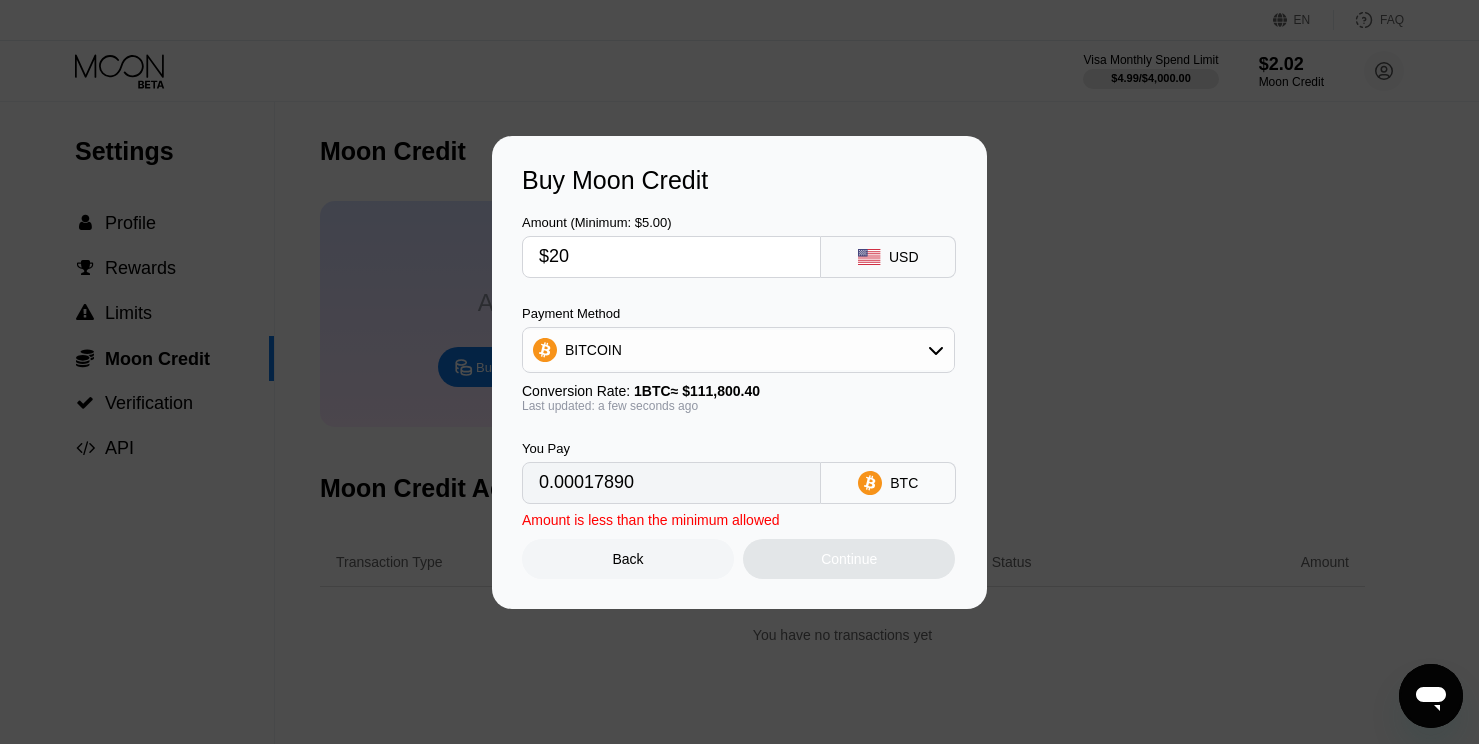 type on "$200" 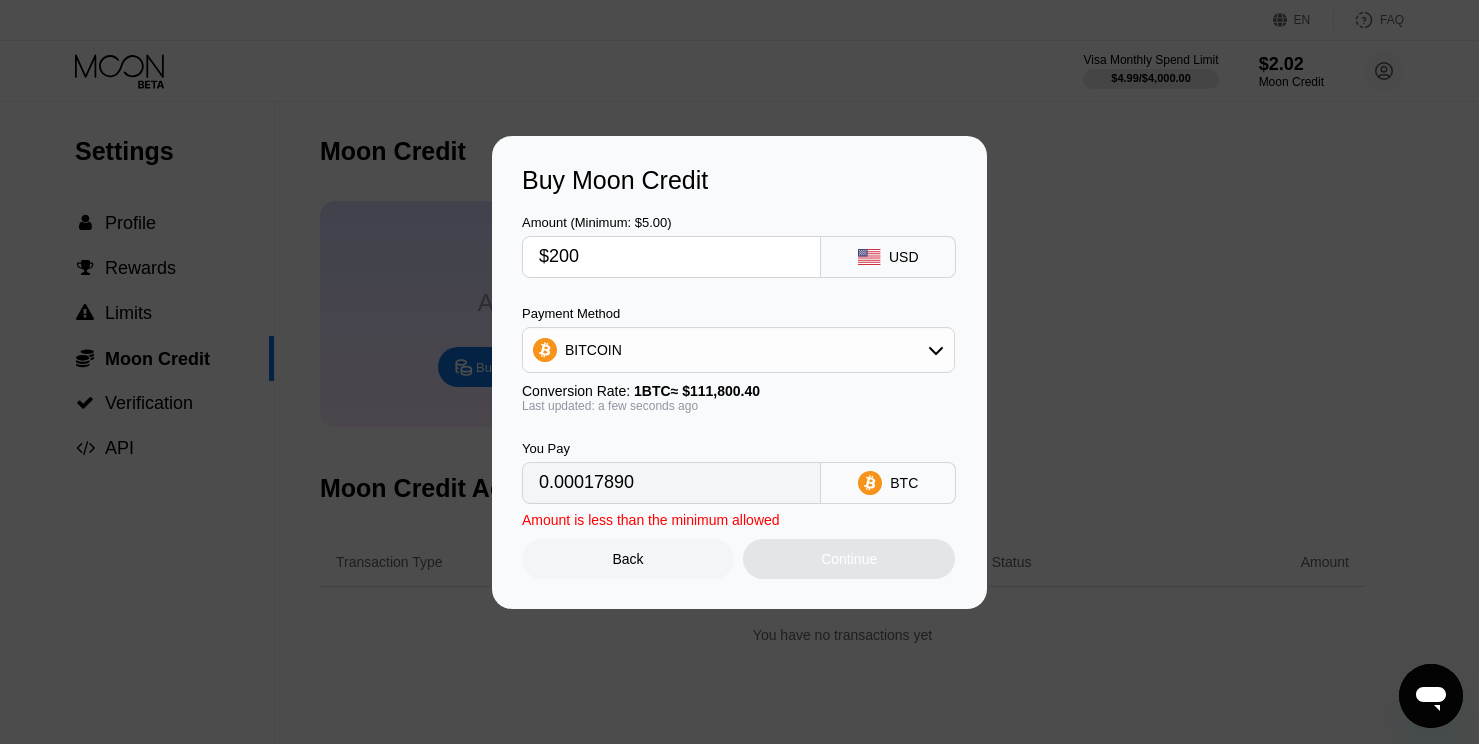 type on "0.00178891" 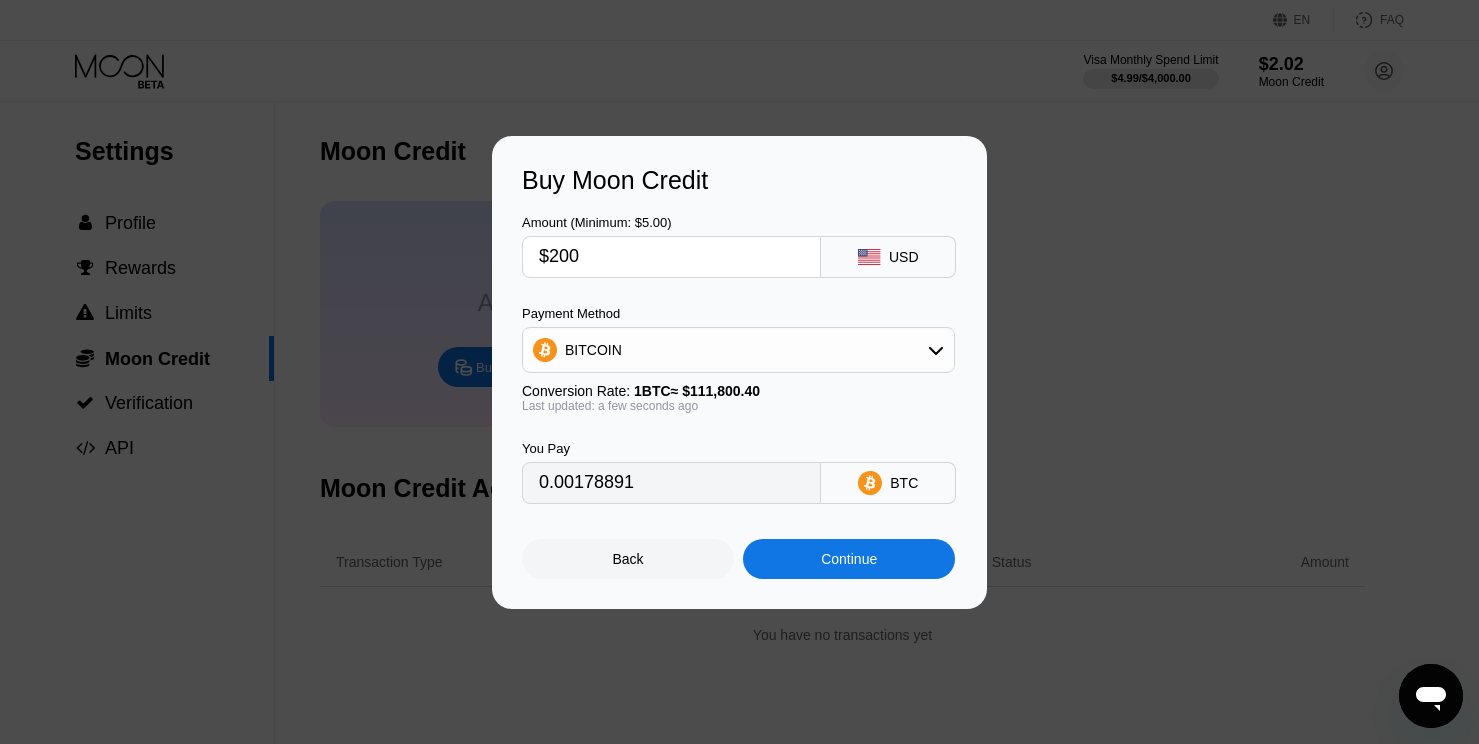 type on "$200" 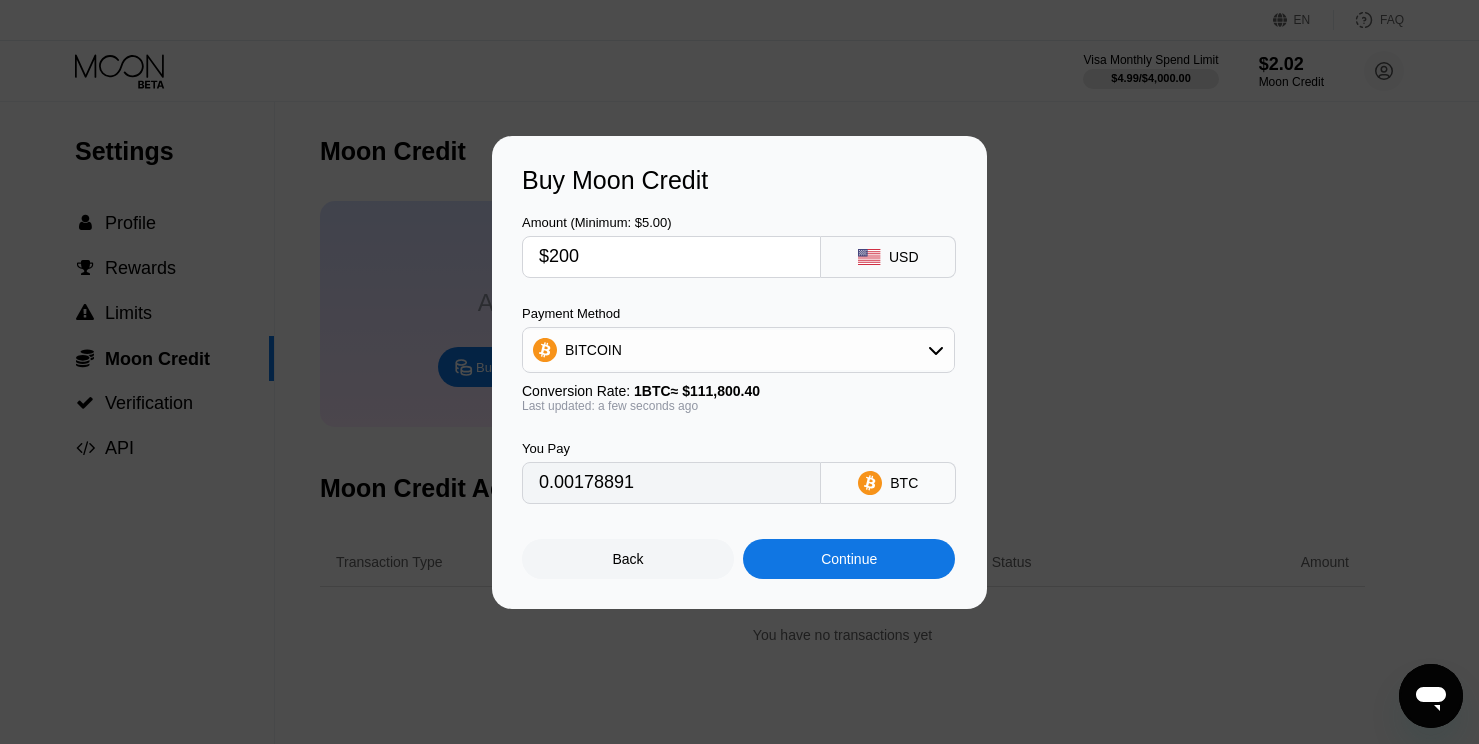 click on "BITCOIN" at bounding box center [593, 350] 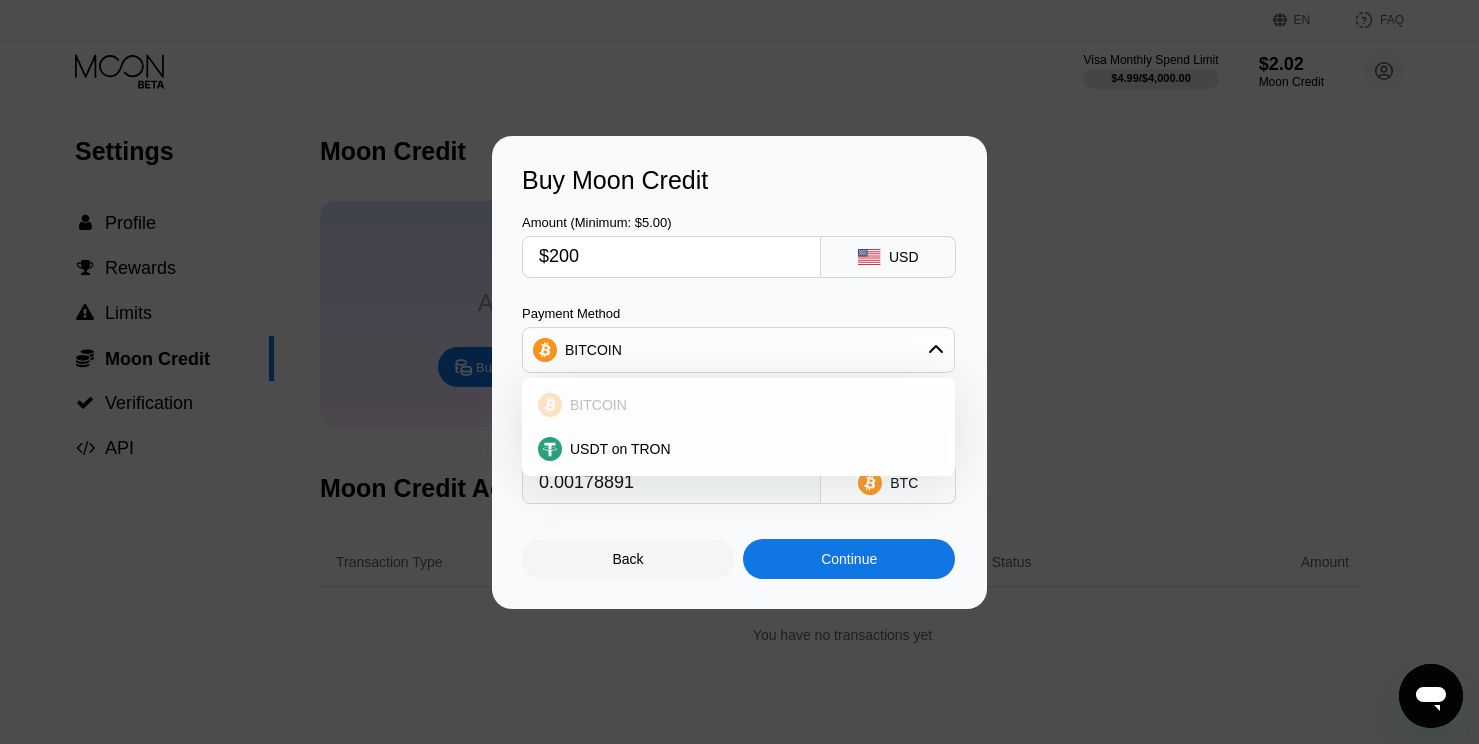 click on "BITCOIN" at bounding box center [750, 405] 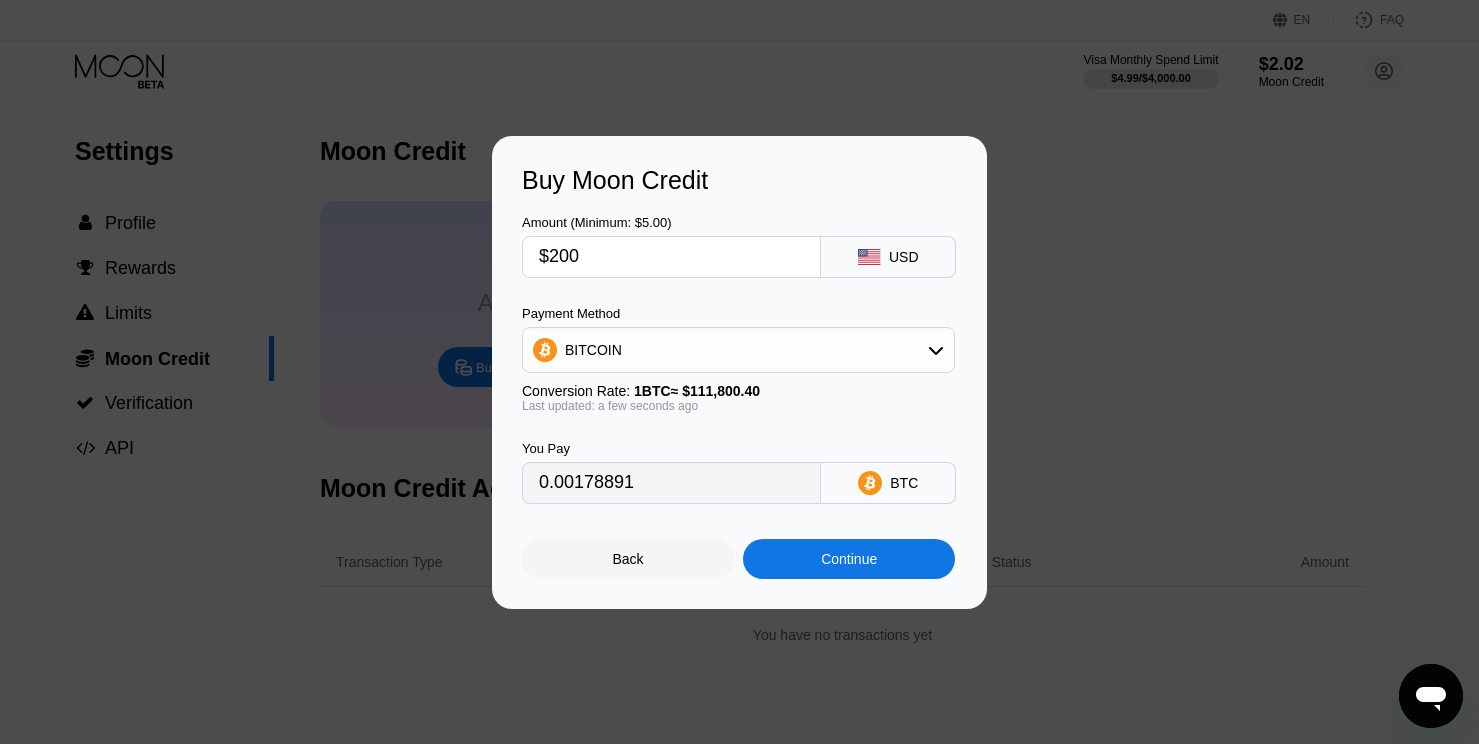 click on "0.00178891" at bounding box center (671, 483) 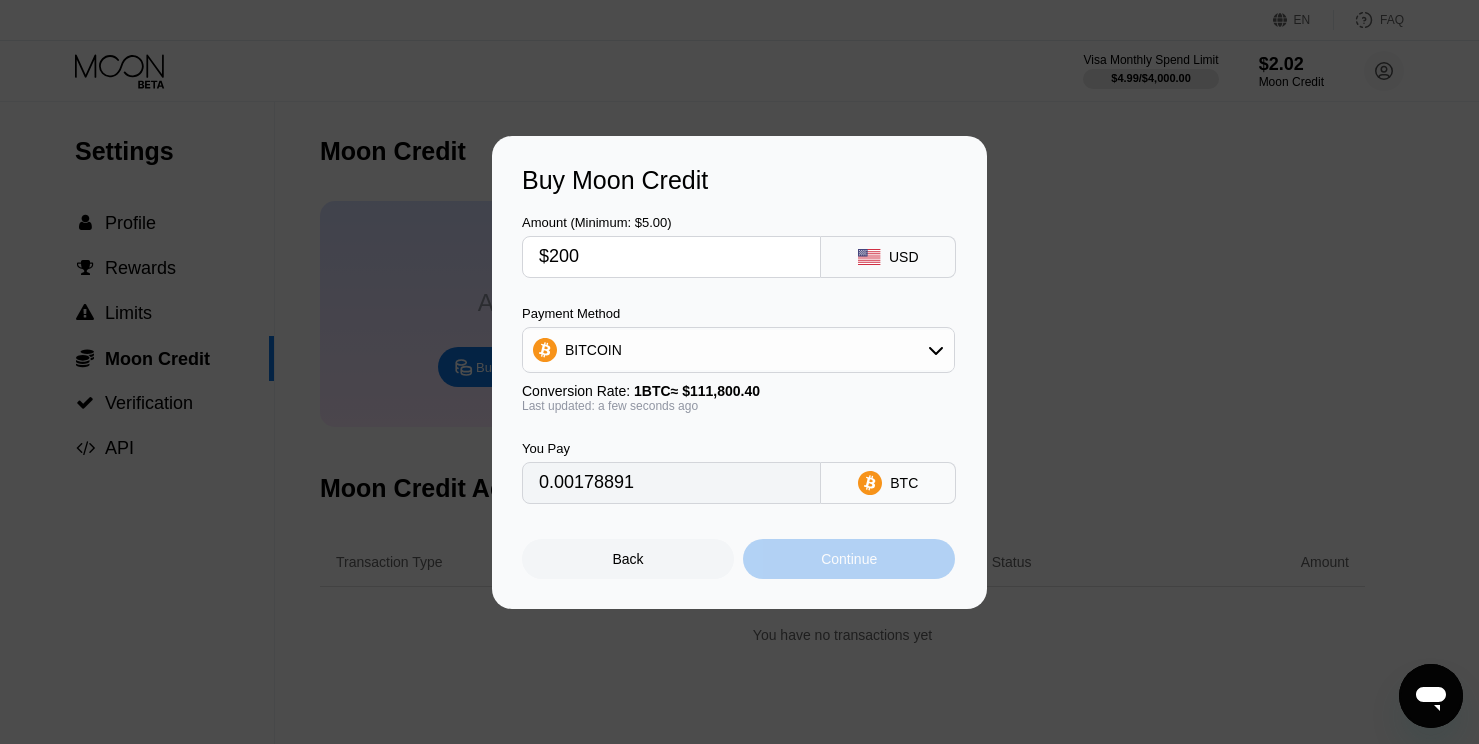 click on "Continue" at bounding box center (849, 559) 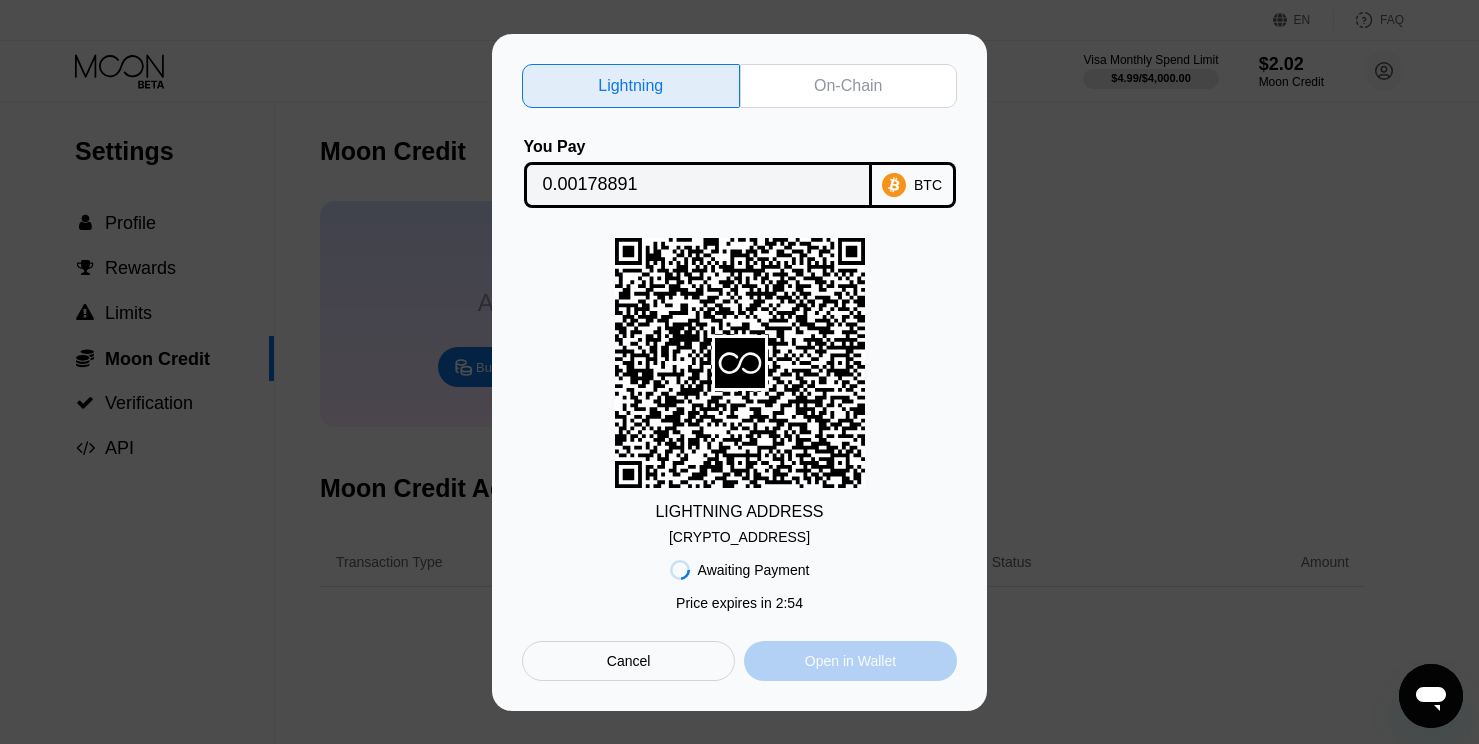 click on "Open in Wallet" at bounding box center [850, 661] 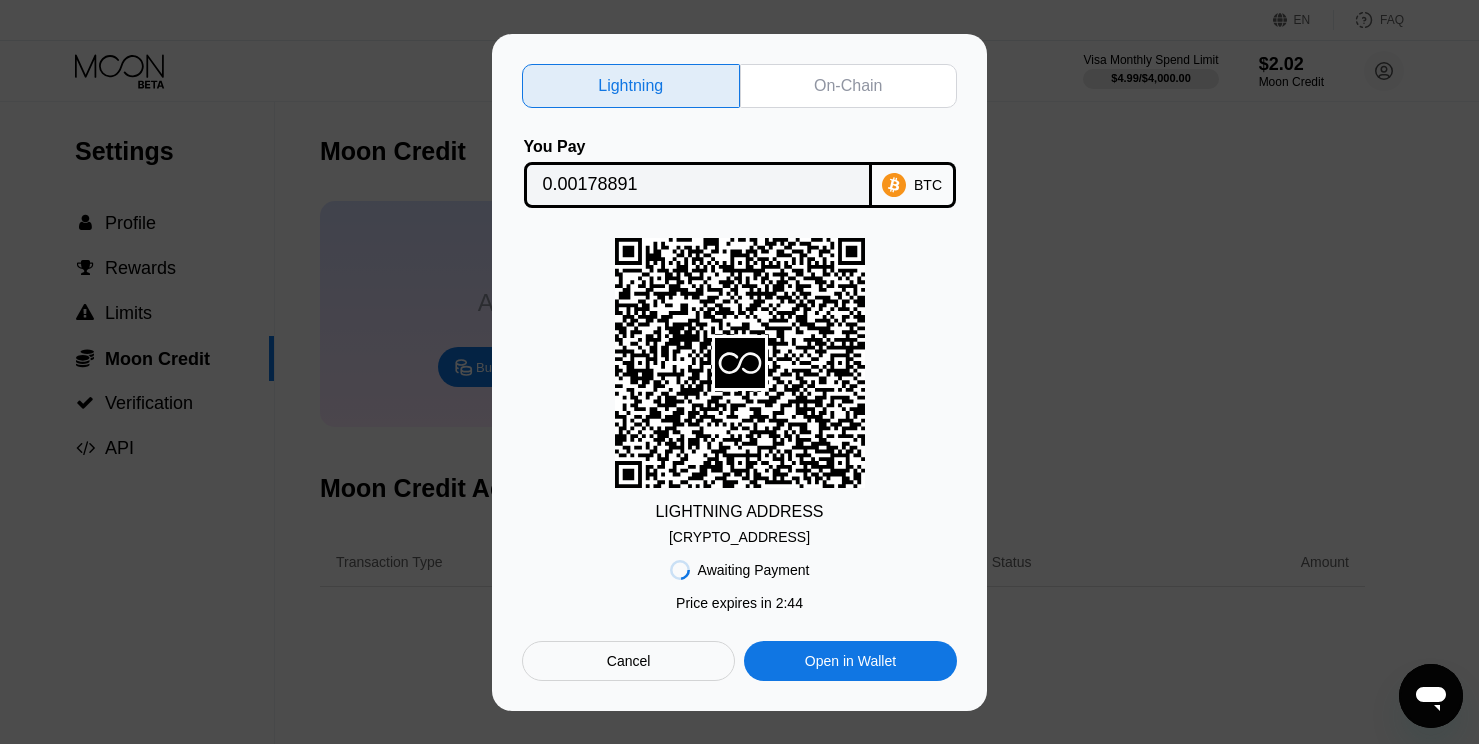 click 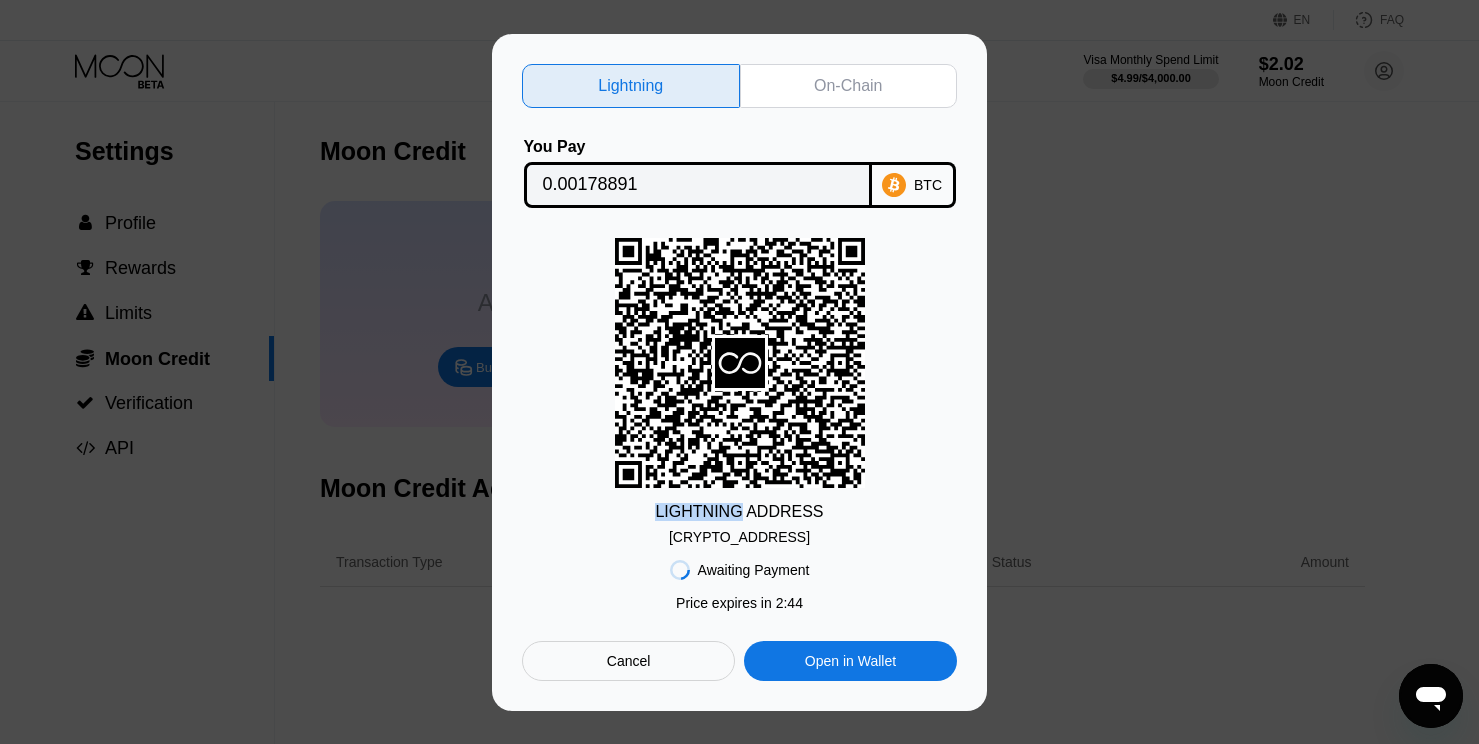 click 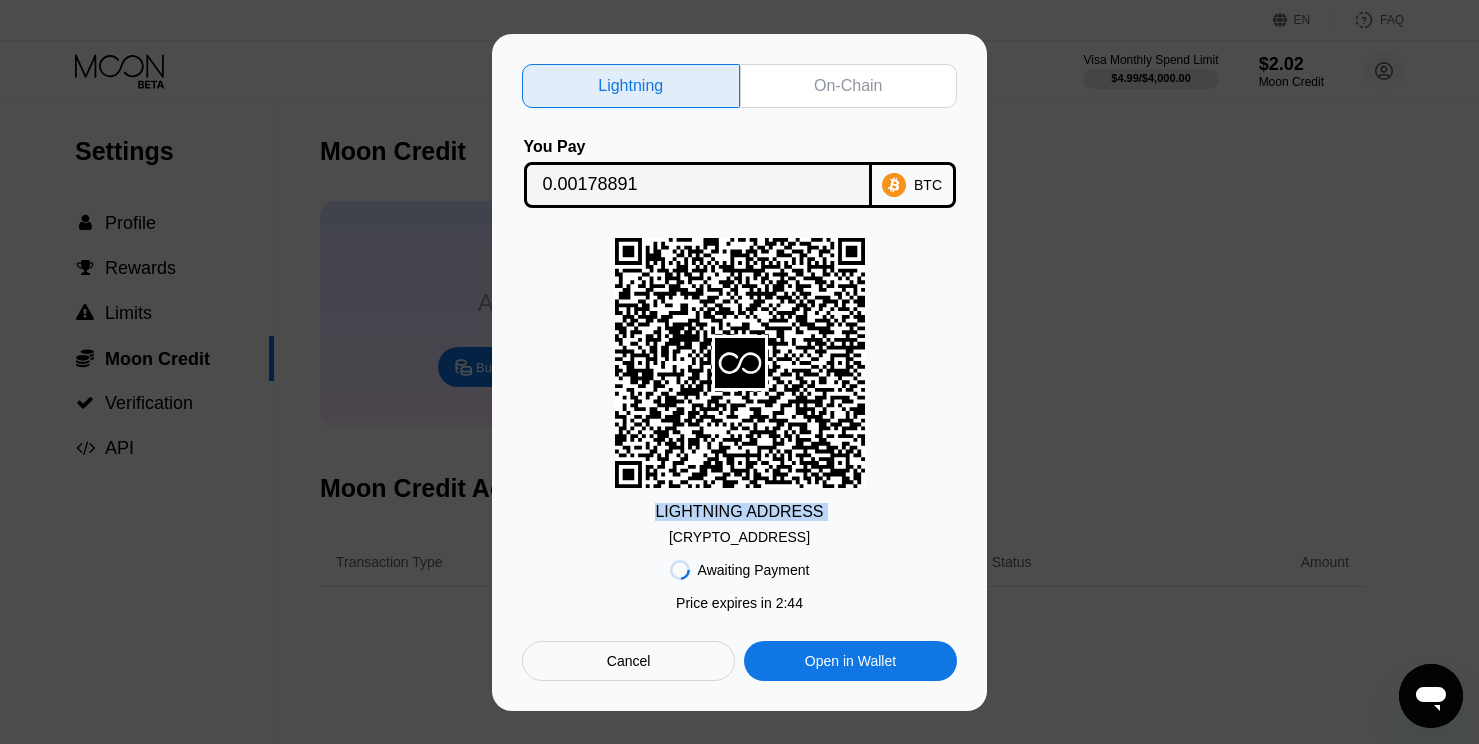click 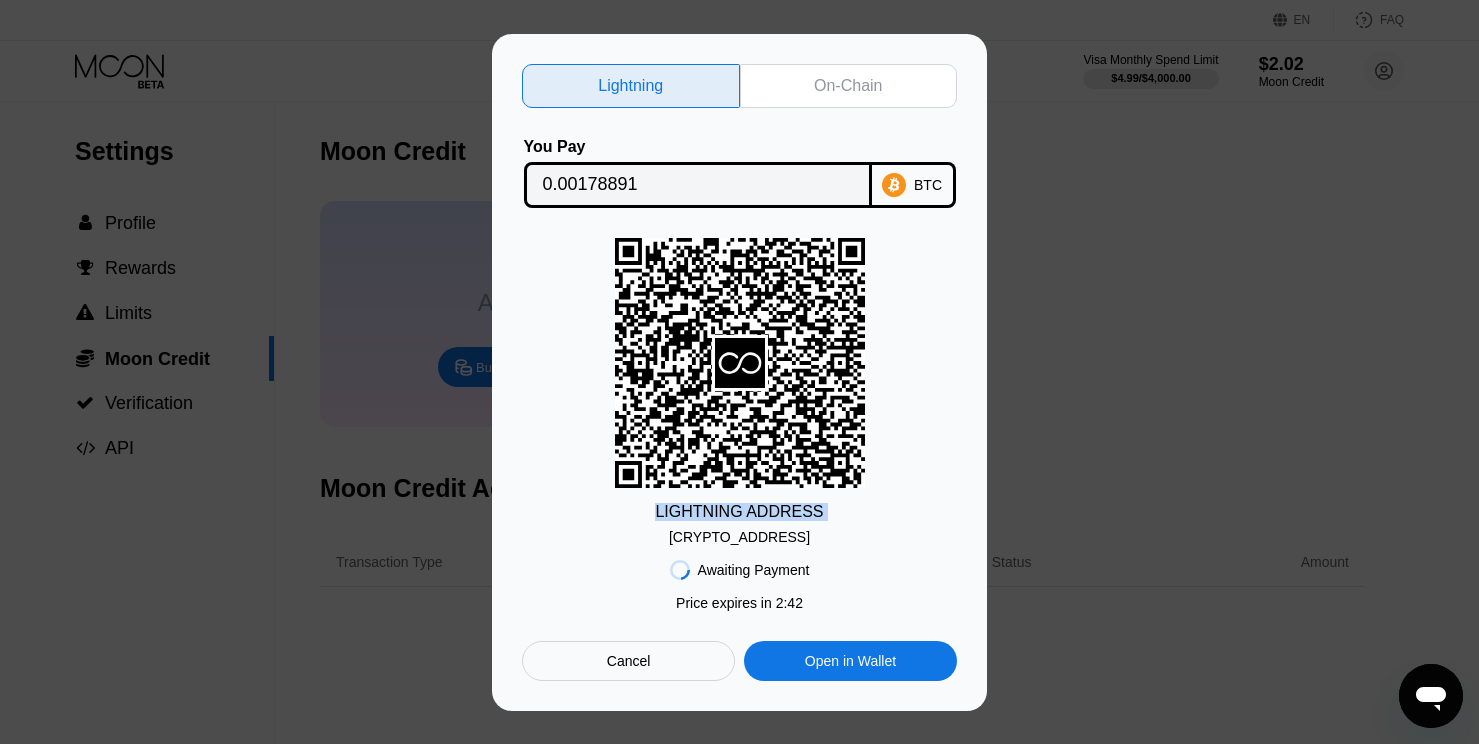 click on "On-Chain" at bounding box center (849, 86) 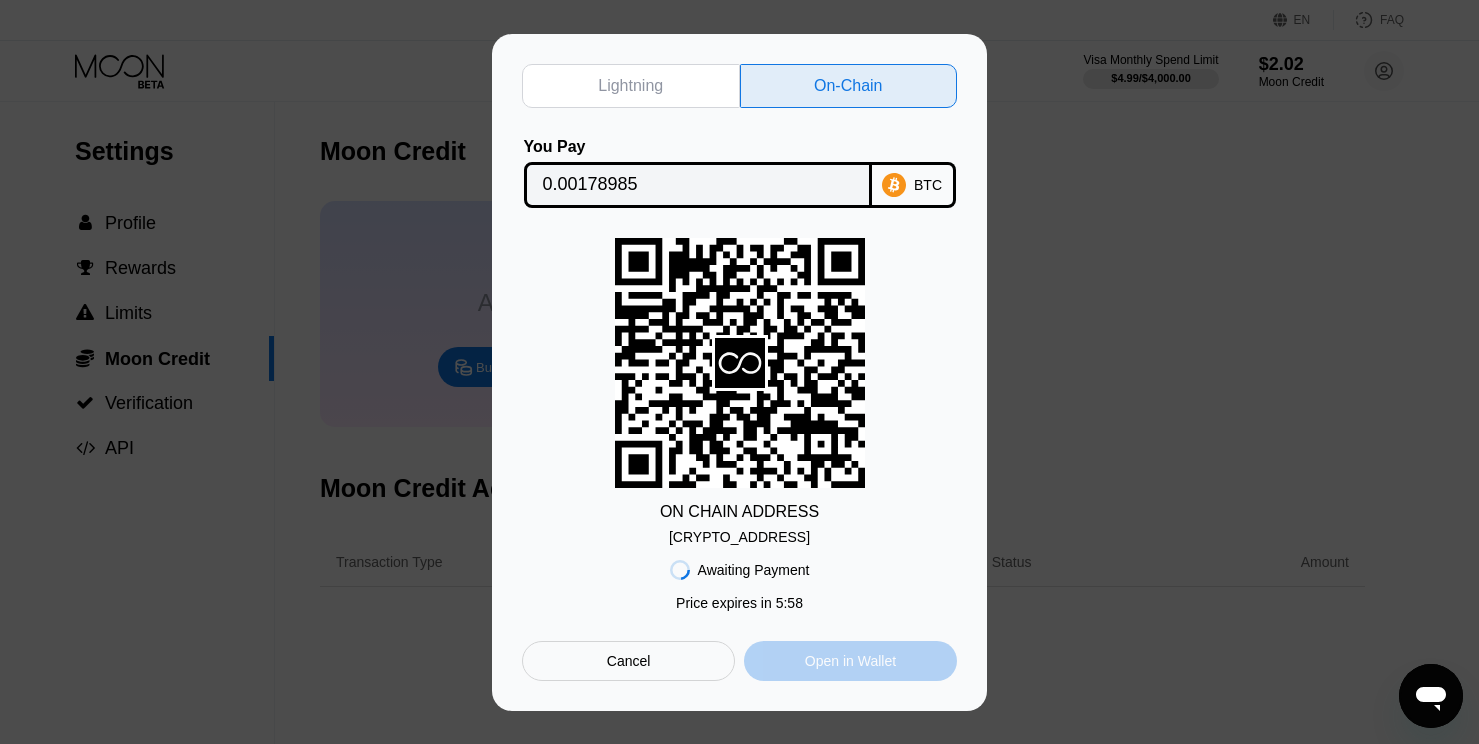 click on "Open in Wallet" at bounding box center (850, 661) 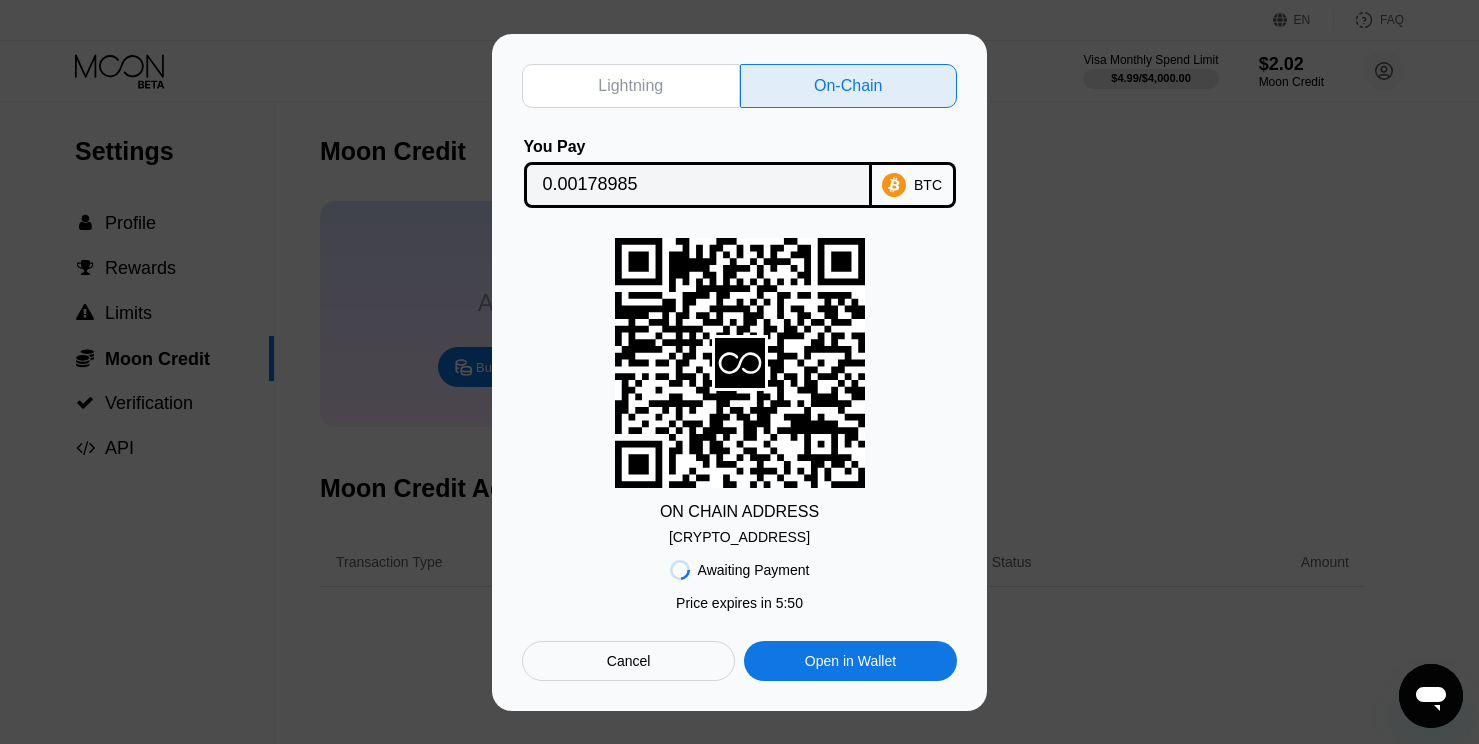 type on "x" 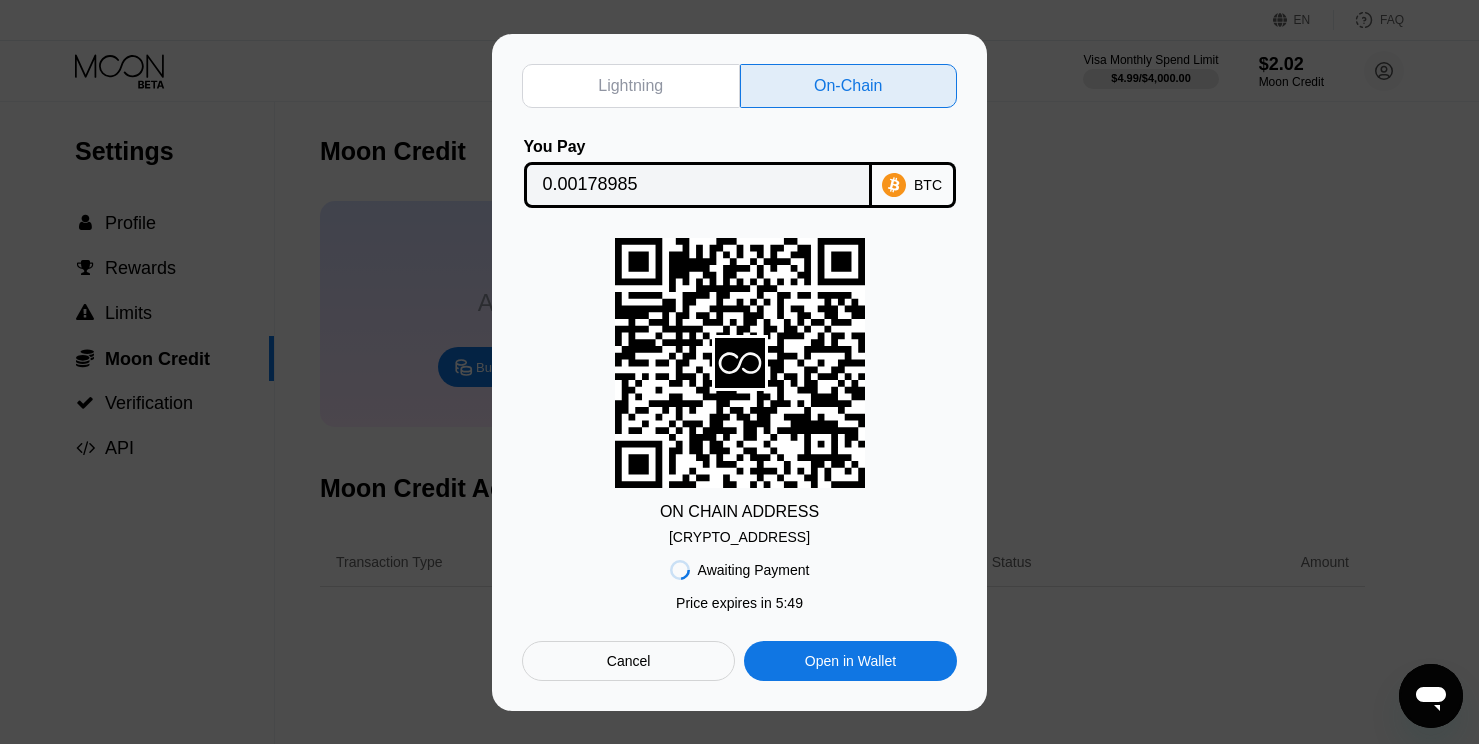 click on "Lightning" at bounding box center [631, 86] 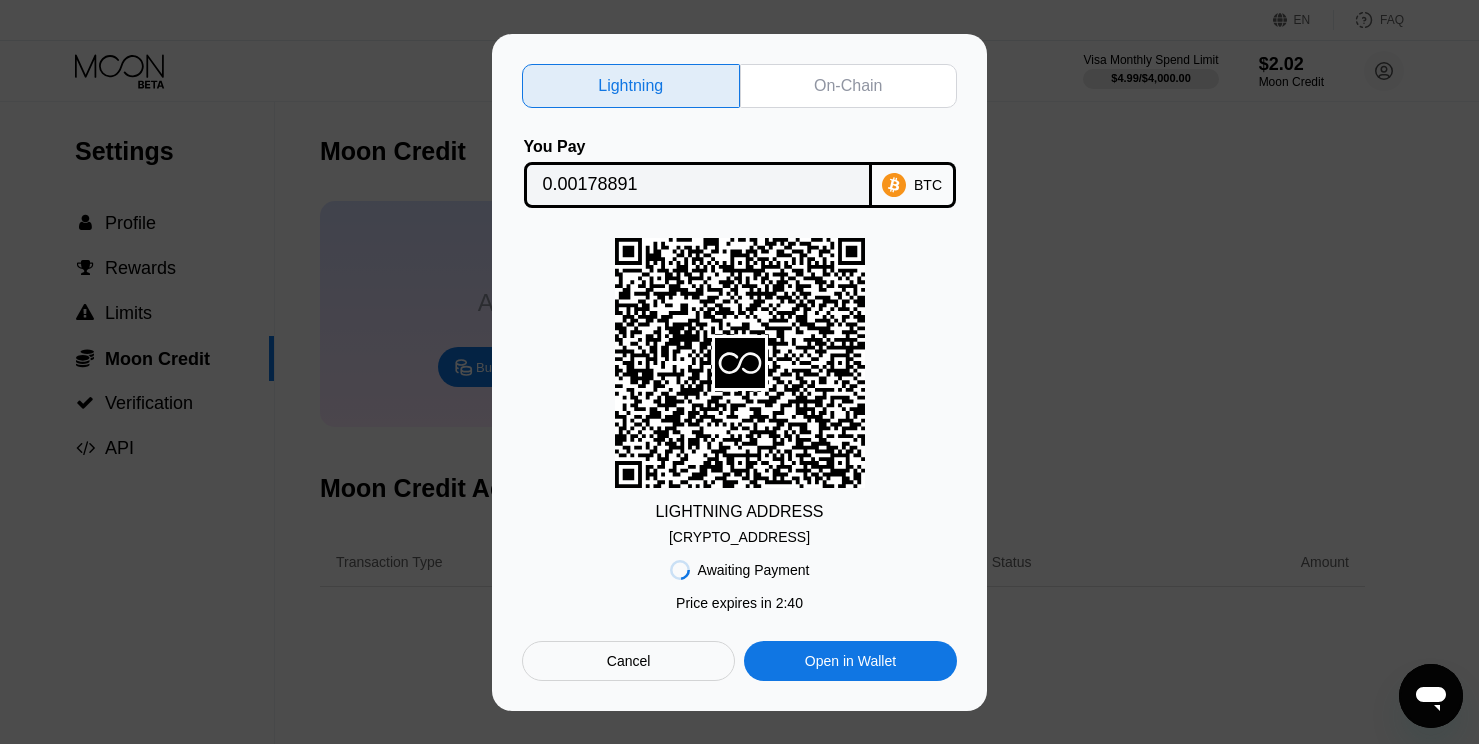 click 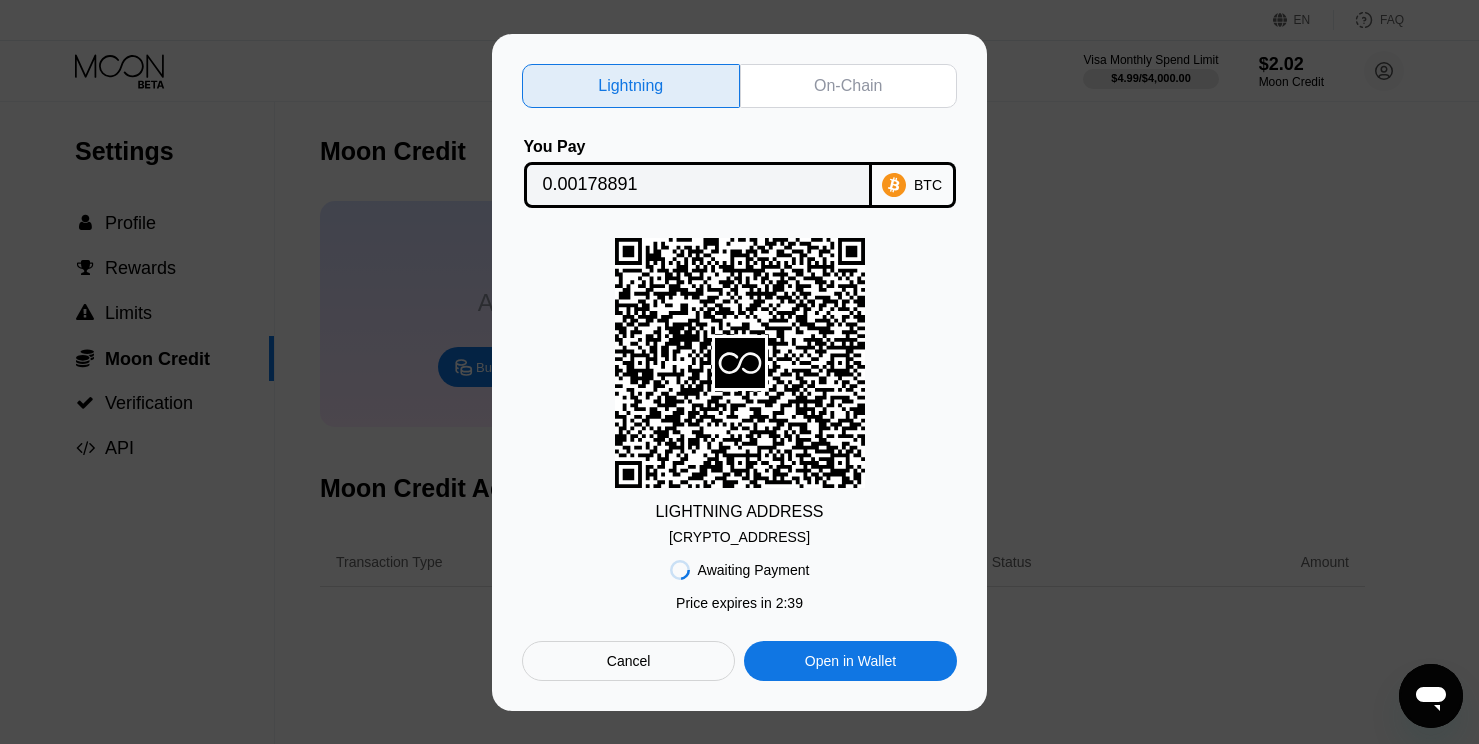 click on "0.00178891" at bounding box center (698, 185) 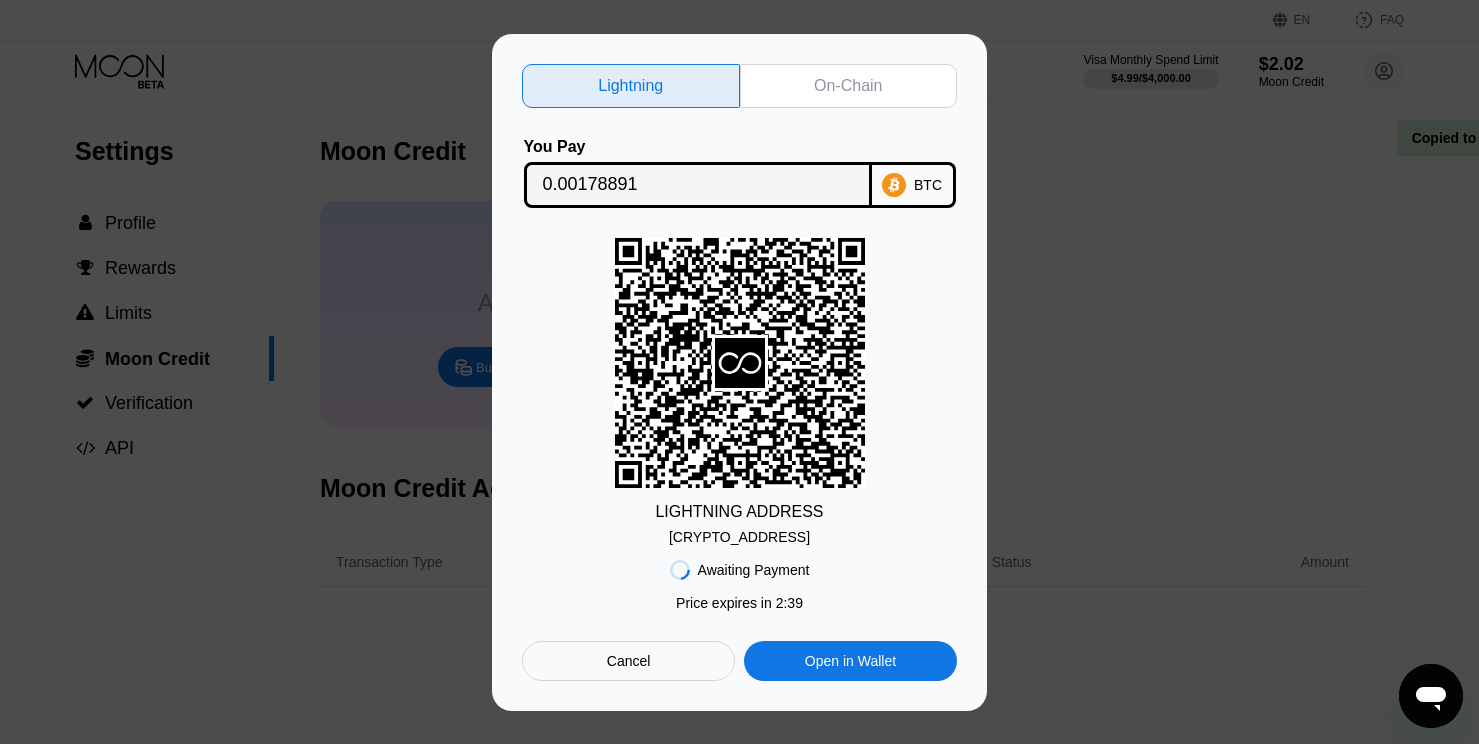 click on "0.00178891" at bounding box center [698, 185] 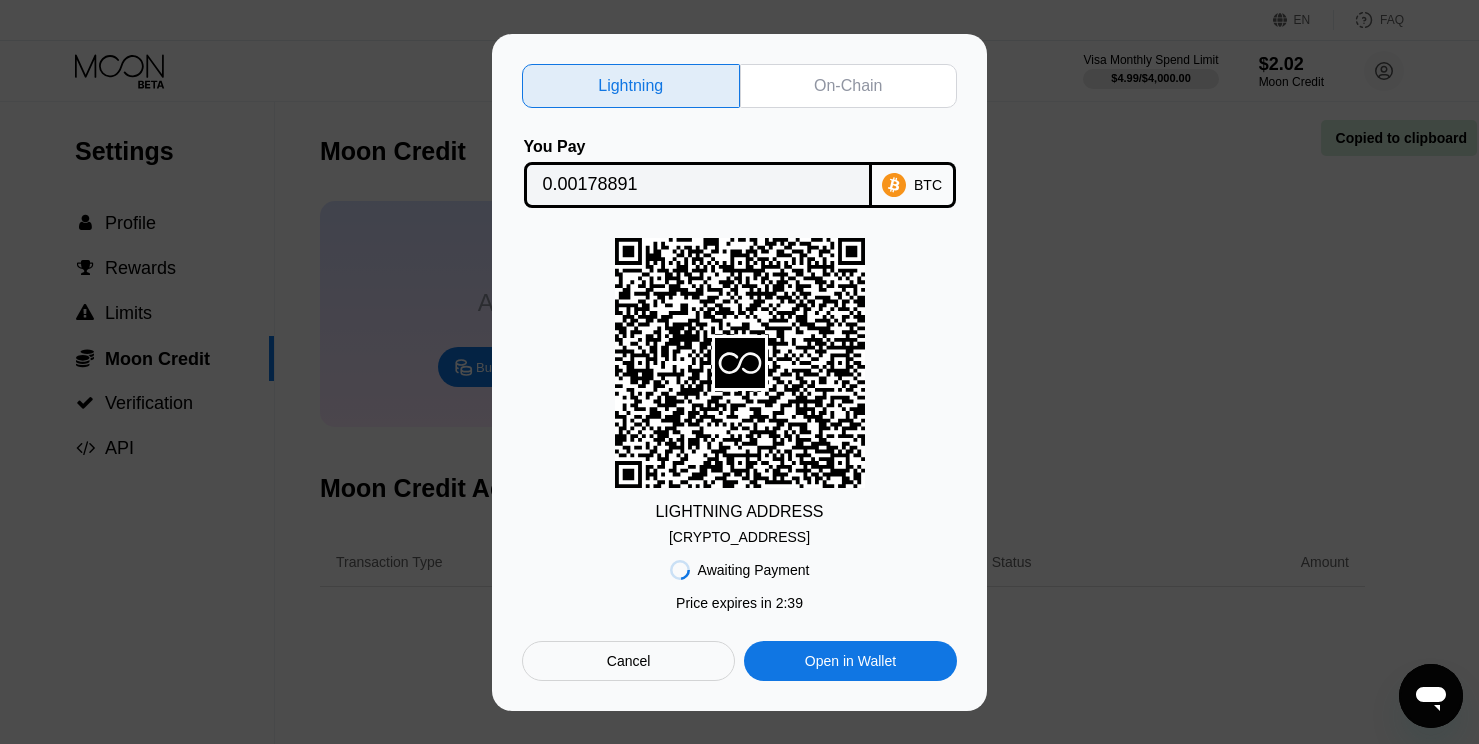 scroll, scrollTop: 5, scrollLeft: 0, axis: vertical 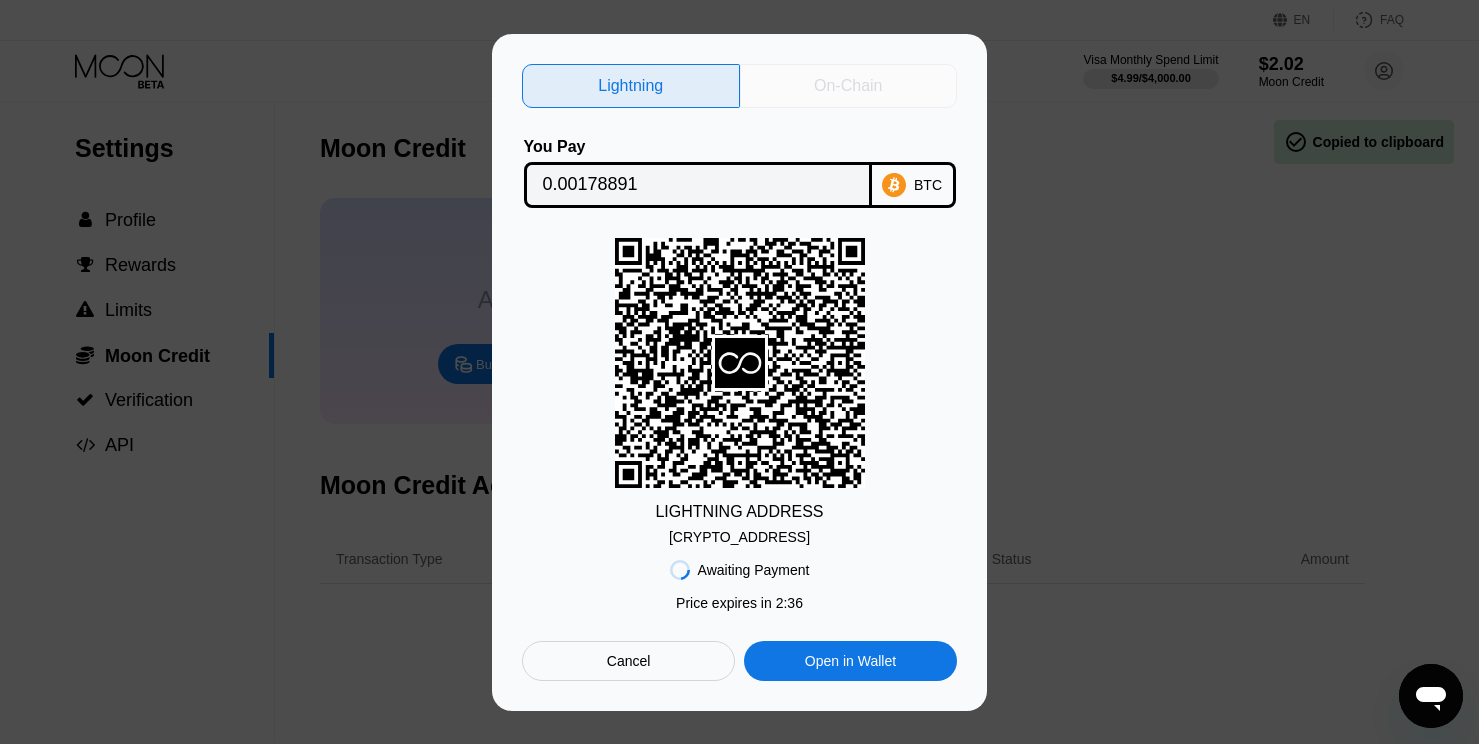 click on "On-Chain" at bounding box center [849, 86] 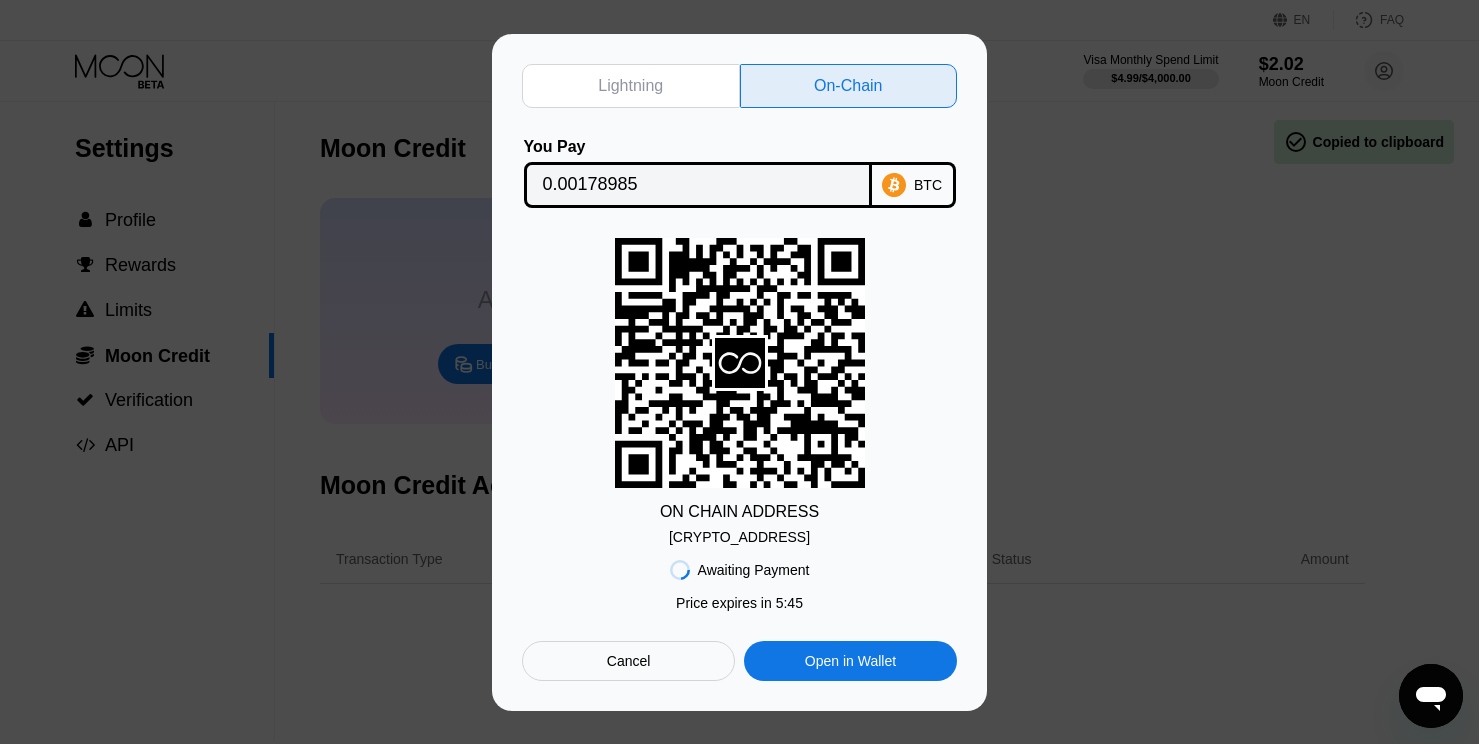 scroll, scrollTop: 0, scrollLeft: 0, axis: both 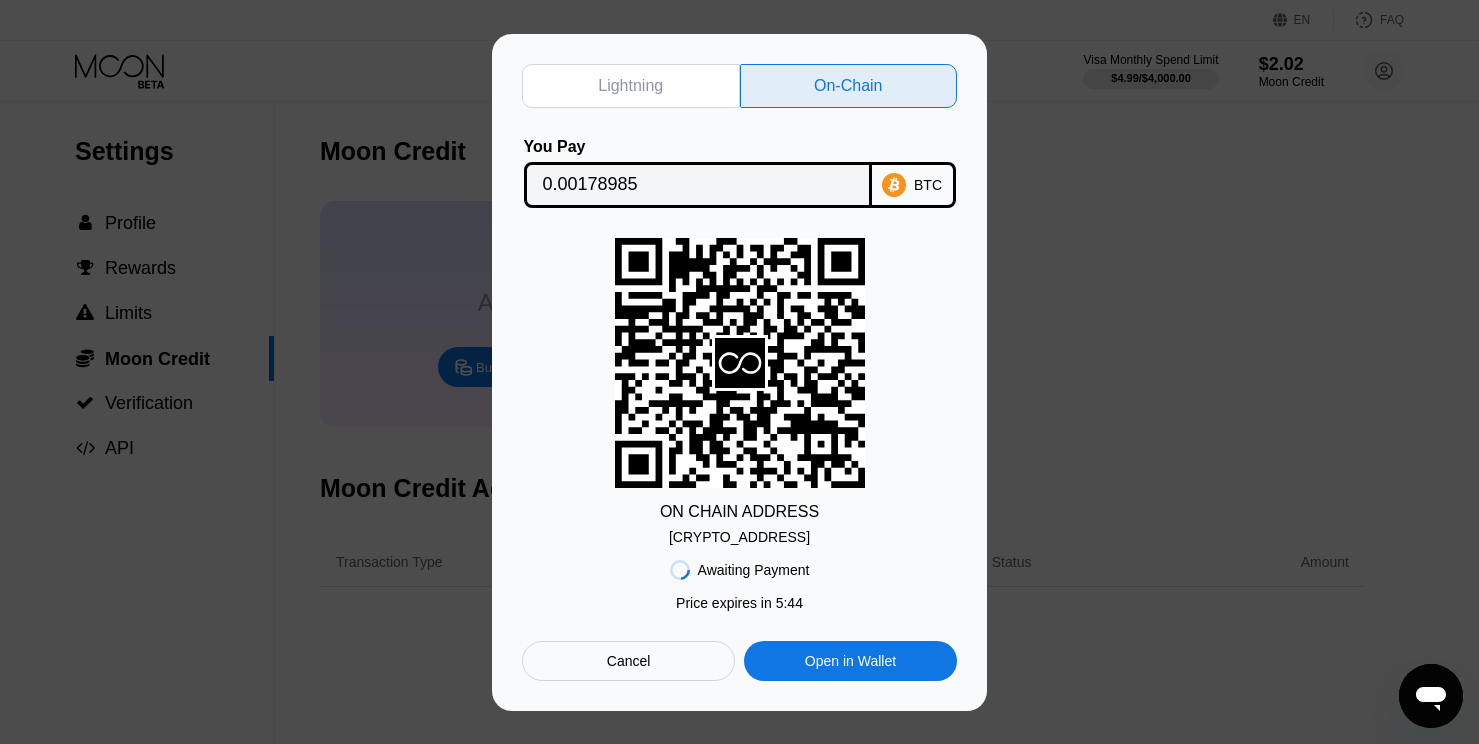click on "Lightning On-Chain You pay 0.00178985 BTC ON CHAIN   ADDRESS [CRYPTO_ADDRESS] Awaiting Payment Price expires in   2 : 36 Price expires in   5 : 44 Cancel Open in Wallet" at bounding box center (739, 372) 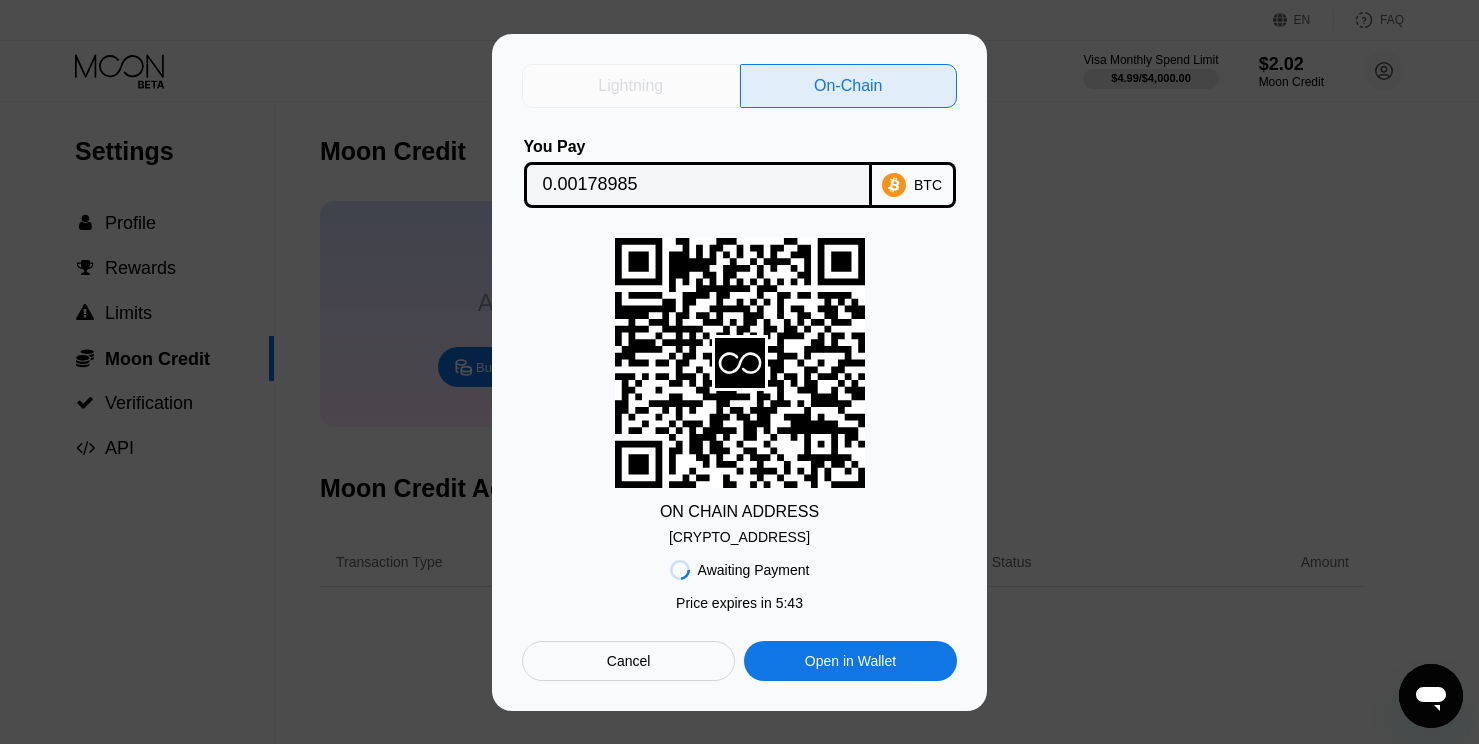 click on "Lightning" at bounding box center (630, 86) 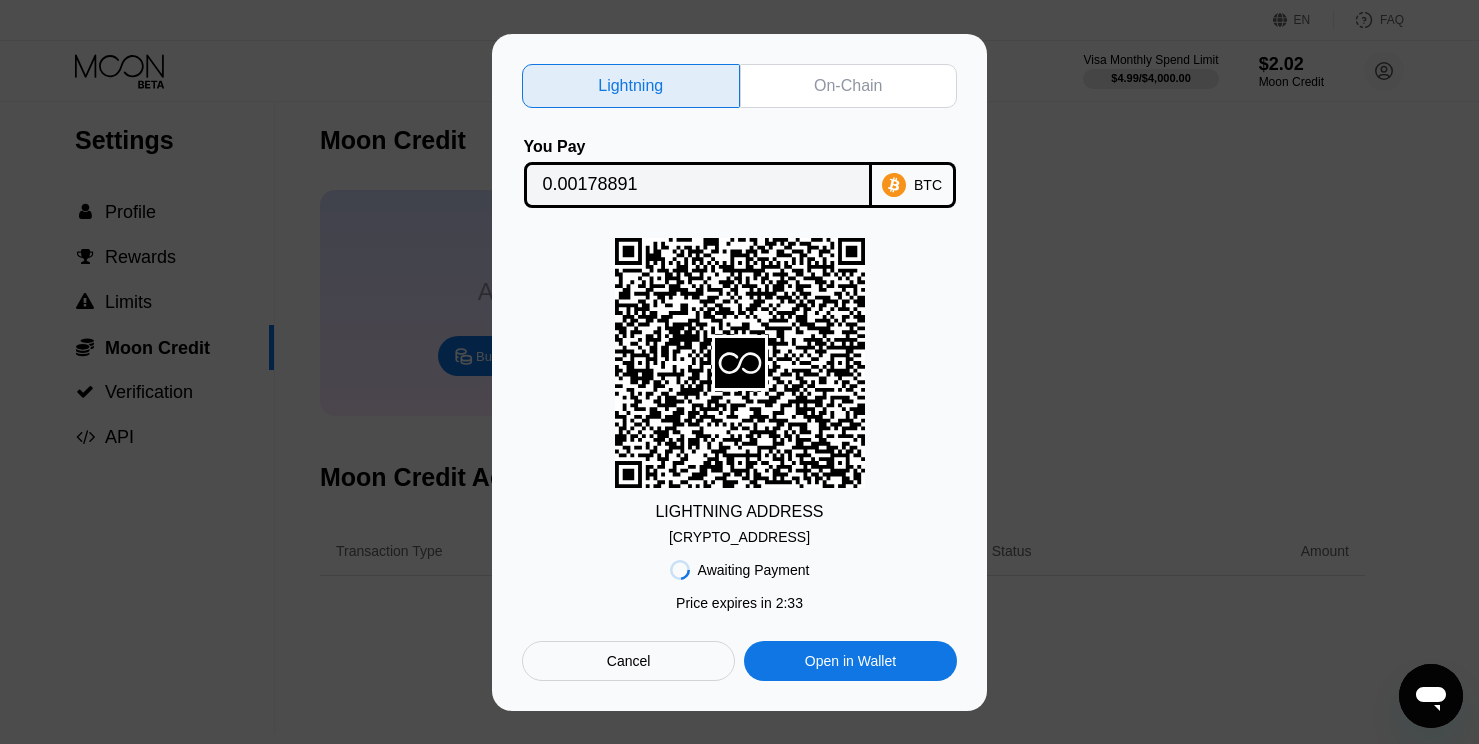 scroll, scrollTop: 4, scrollLeft: 0, axis: vertical 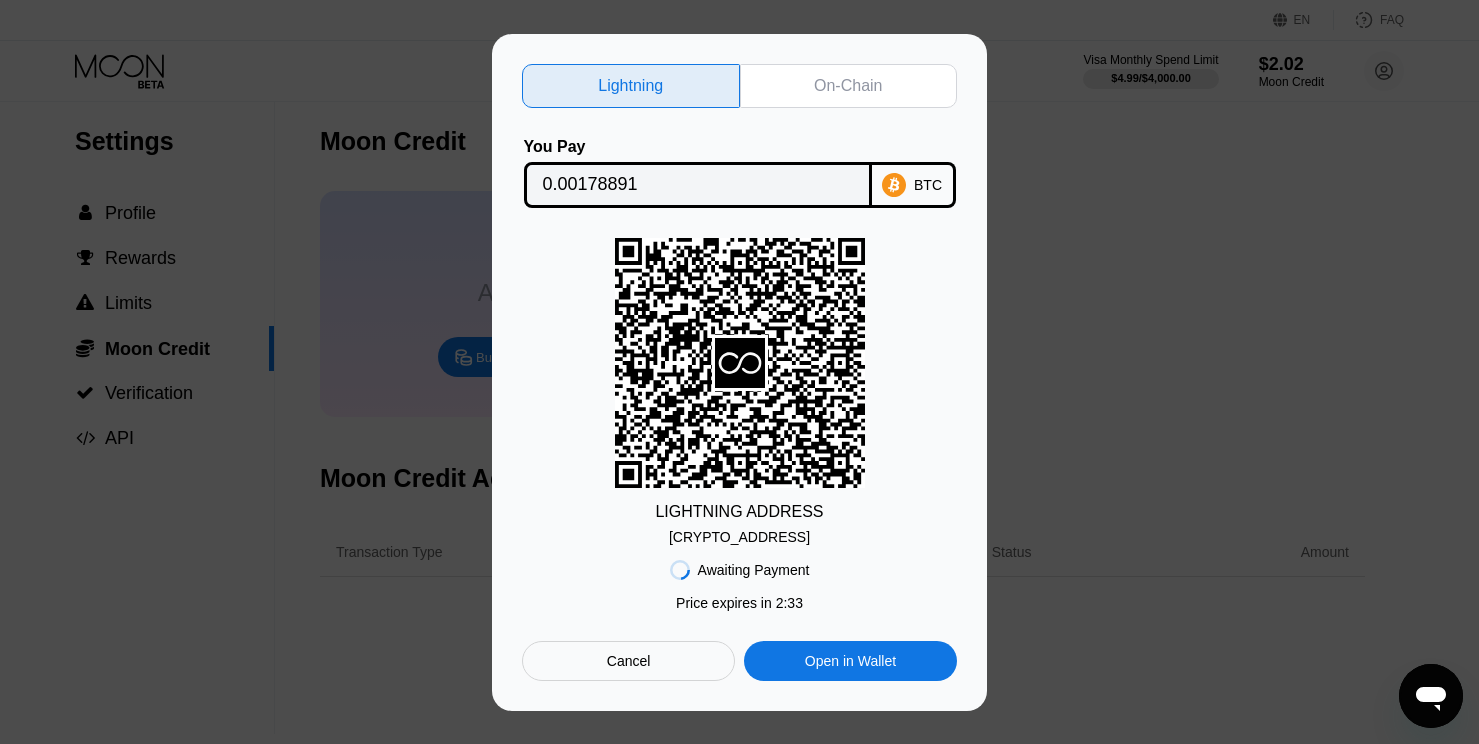 click on "Cancel" at bounding box center (628, 661) 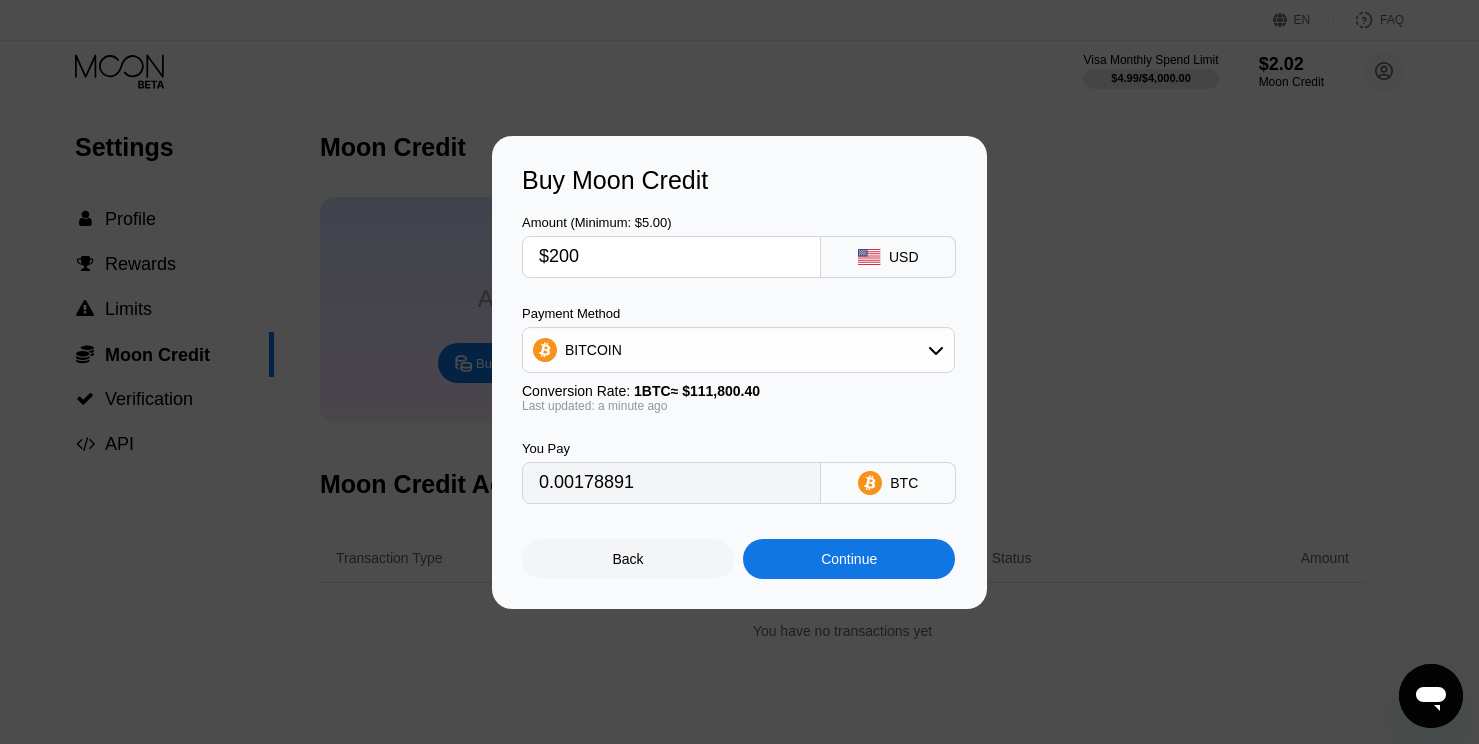 scroll, scrollTop: 0, scrollLeft: 0, axis: both 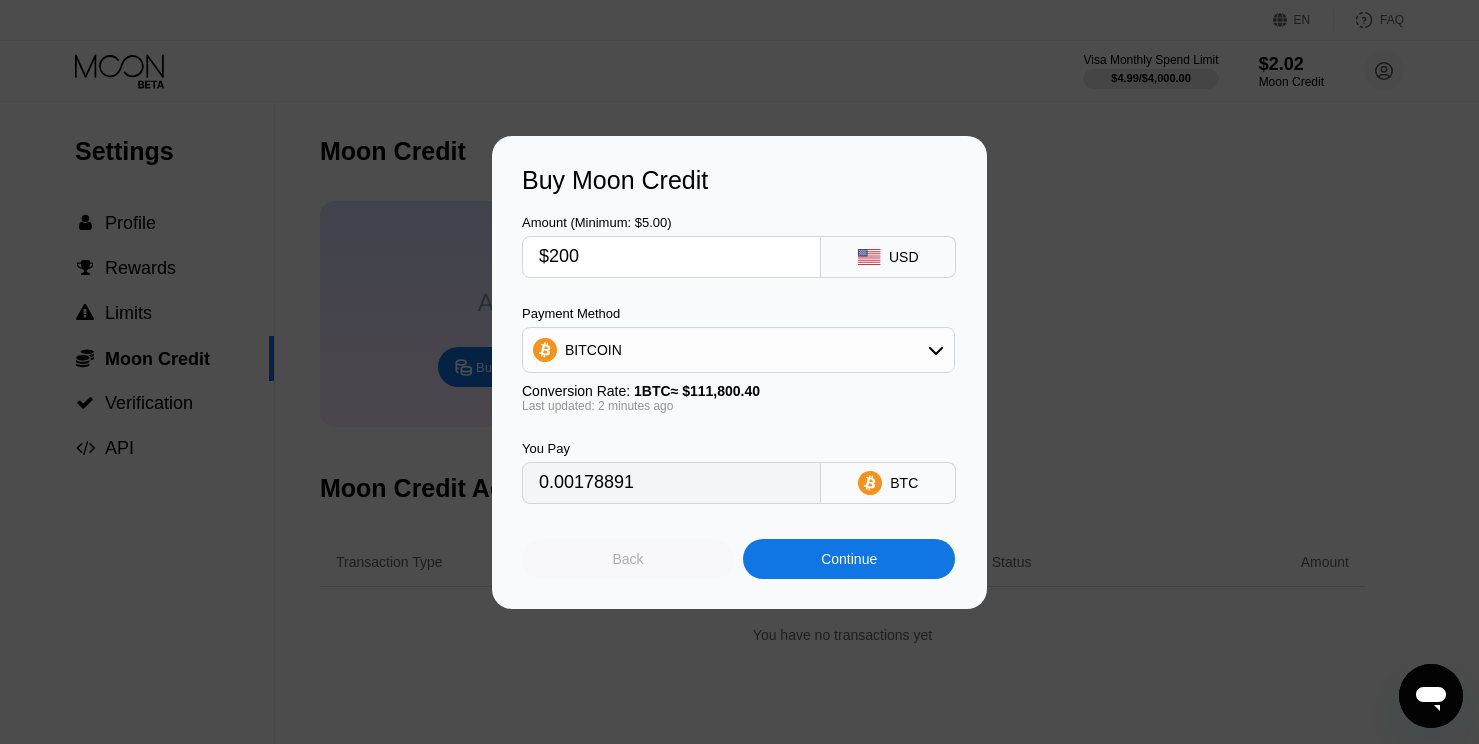 click on "Back" at bounding box center [628, 559] 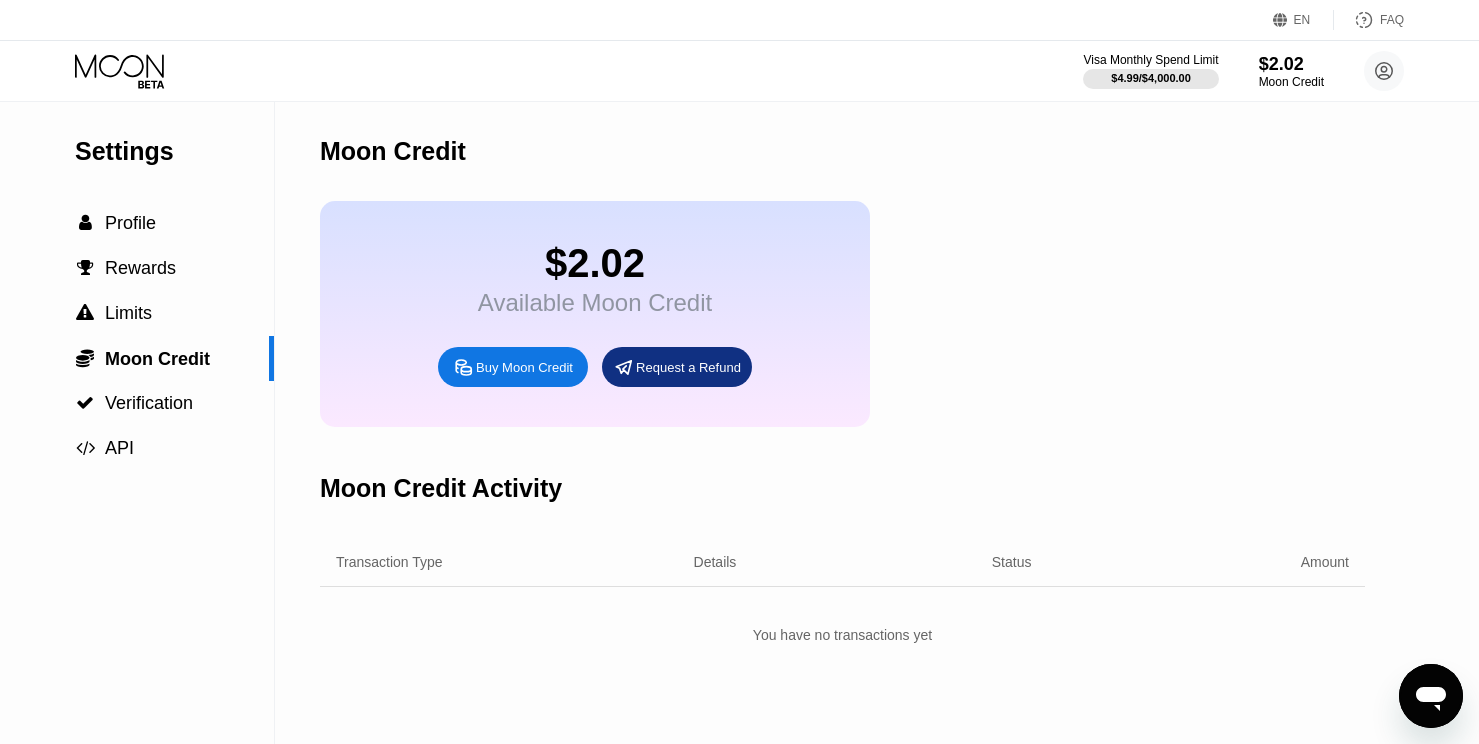 click on "Moon Credit Activity" at bounding box center [842, 488] 